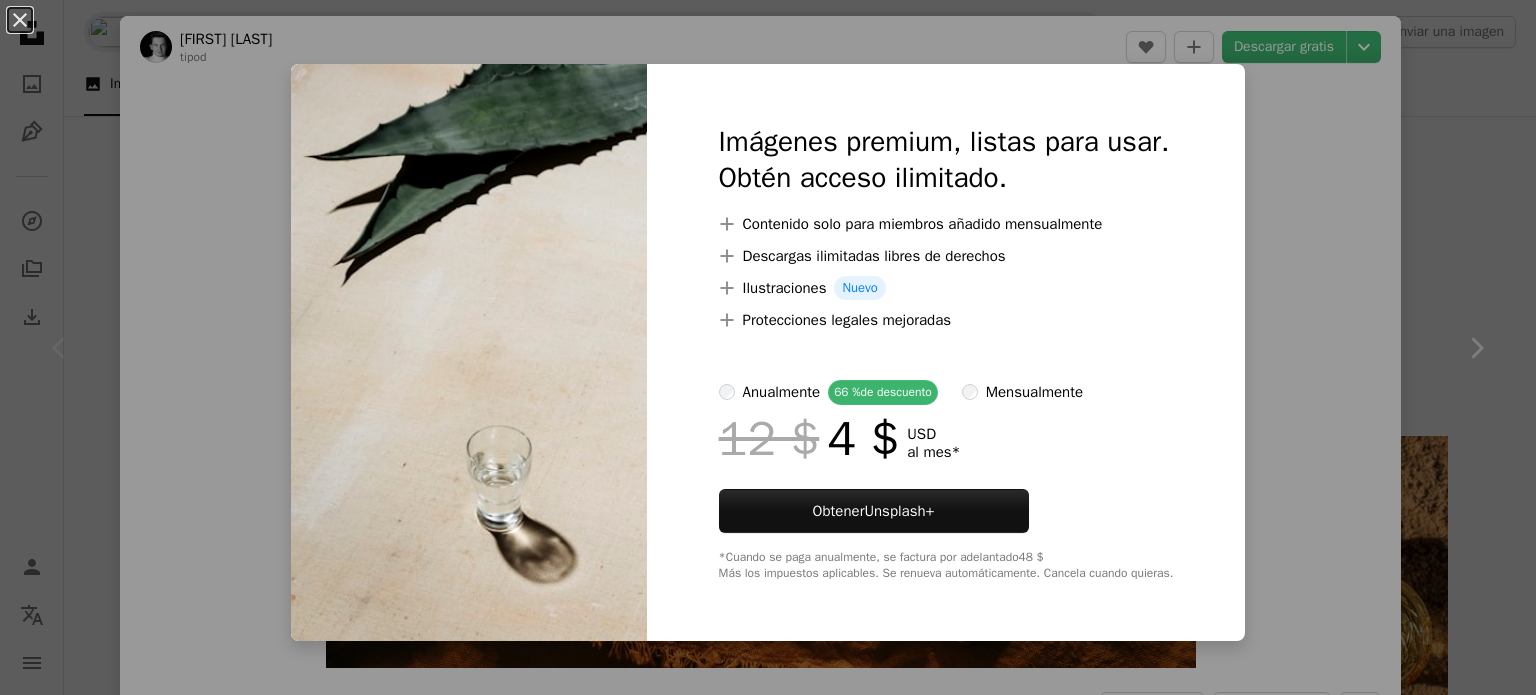 scroll, scrollTop: 200, scrollLeft: 0, axis: vertical 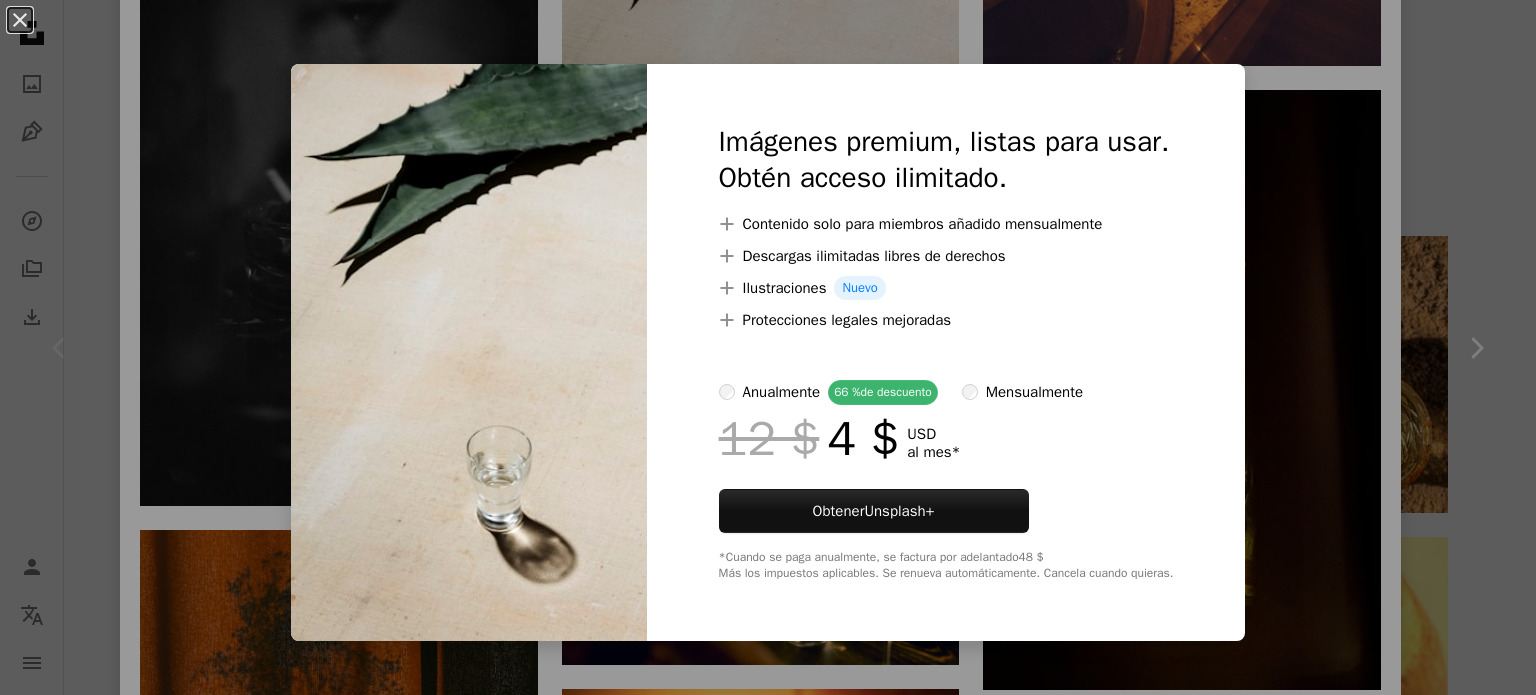click on "An X shape Imágenes premium, listas para usar. Obtén acceso ilimitado. A plus sign Contenido solo para miembros añadido mensualmente A plus sign Descargas ilimitadas libres de derechos A plus sign Ilustraciones  Nuevo A plus sign Protecciones legales mejoradas anualmente 66 %  de descuento mensualmente 12 $   4 $ USD al mes * Obtener  Unsplash+ *Cuando se paga anualmente, se factura por adelantado  48 $ Más los impuestos aplicables. Se renueva automáticamente. Cancela cuando quieras." at bounding box center (768, 347) 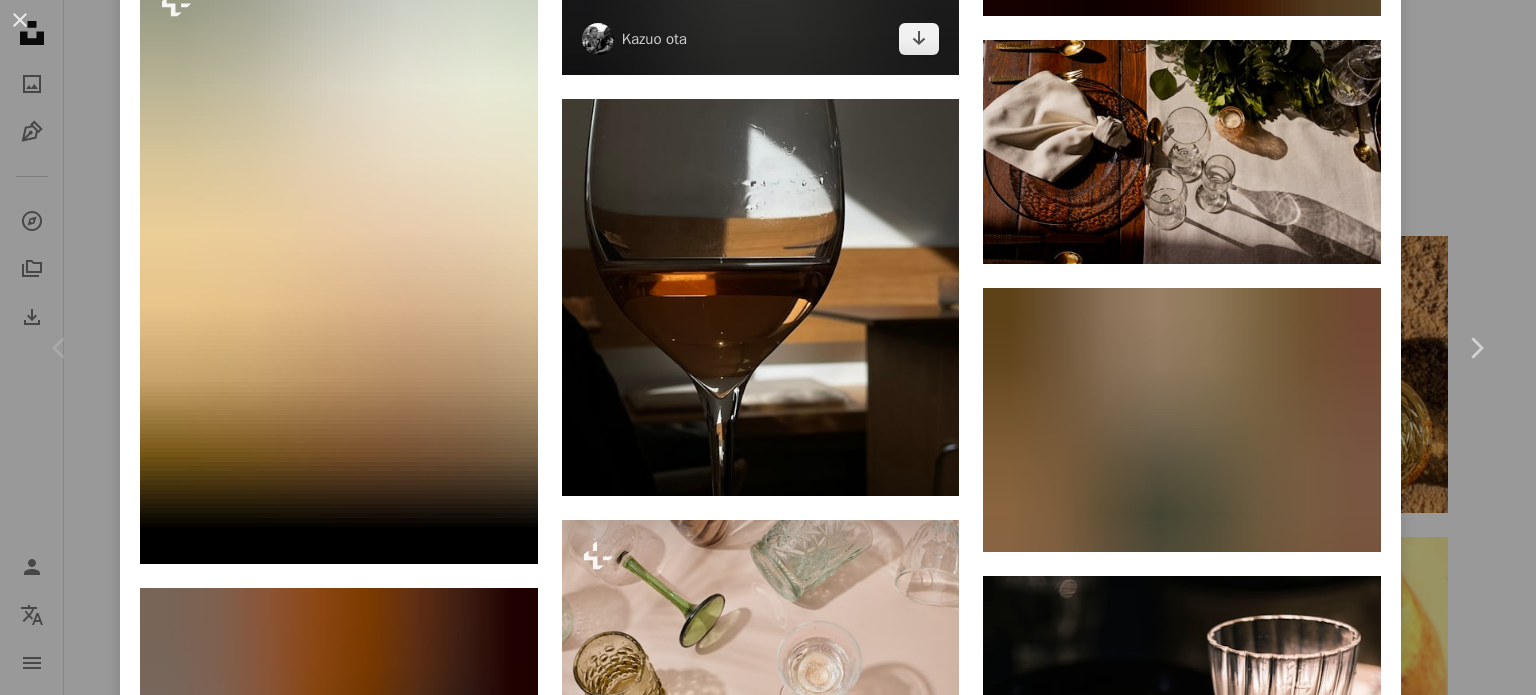 scroll, scrollTop: 10676, scrollLeft: 0, axis: vertical 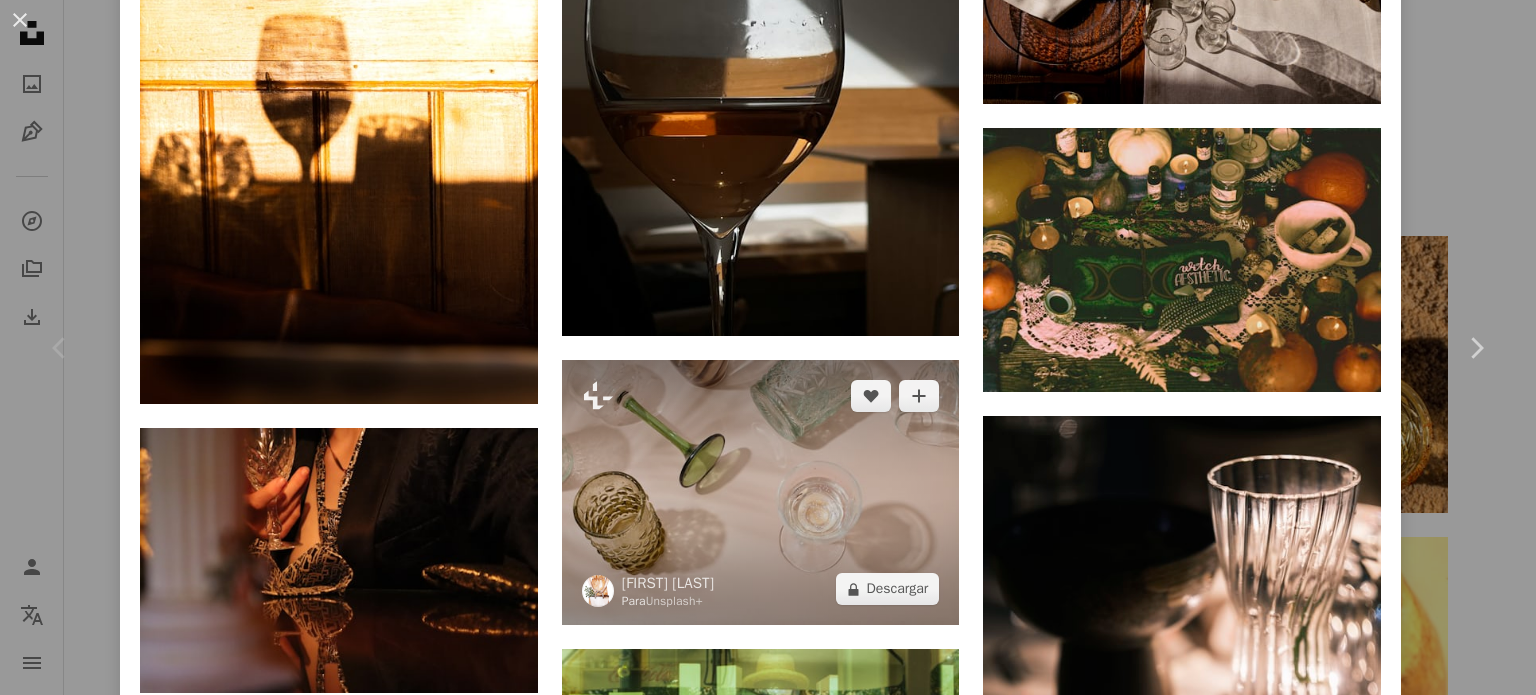 click at bounding box center (761, 492) 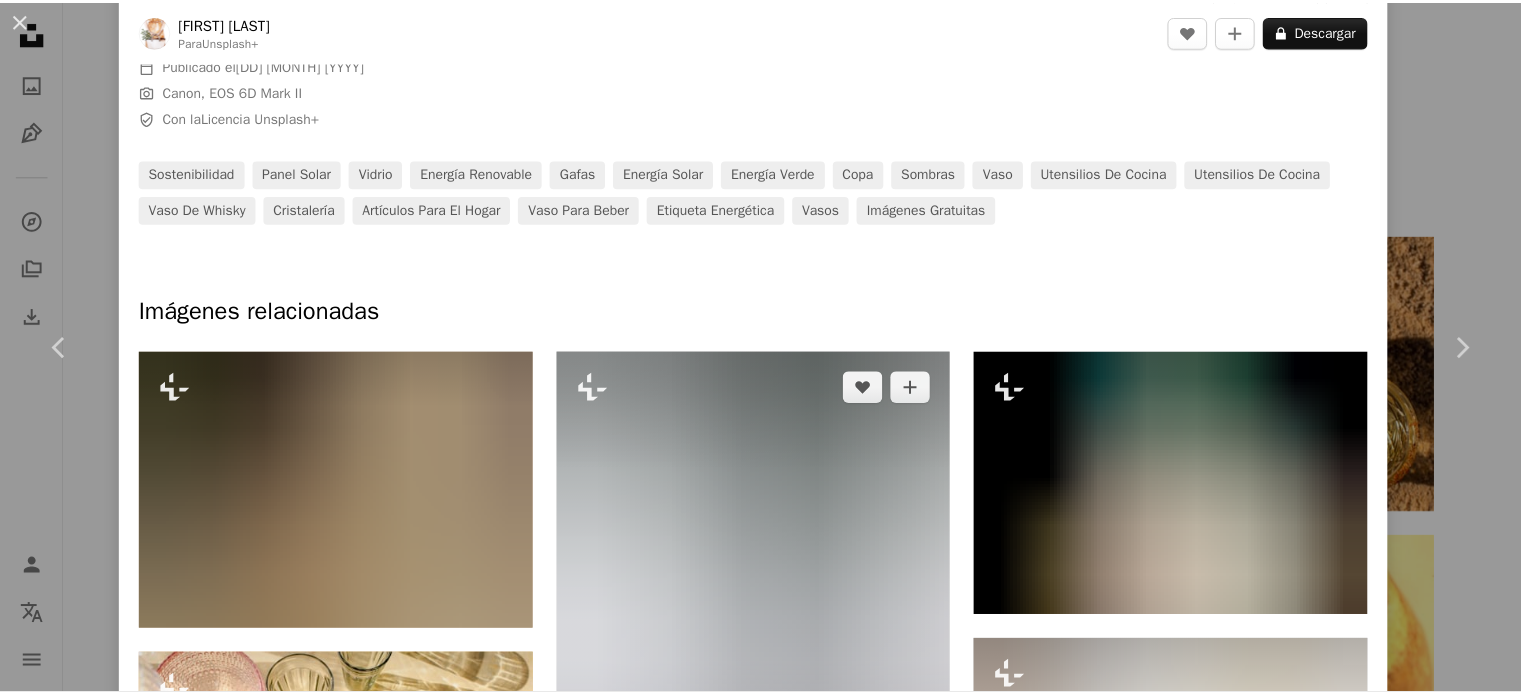 scroll, scrollTop: 699, scrollLeft: 0, axis: vertical 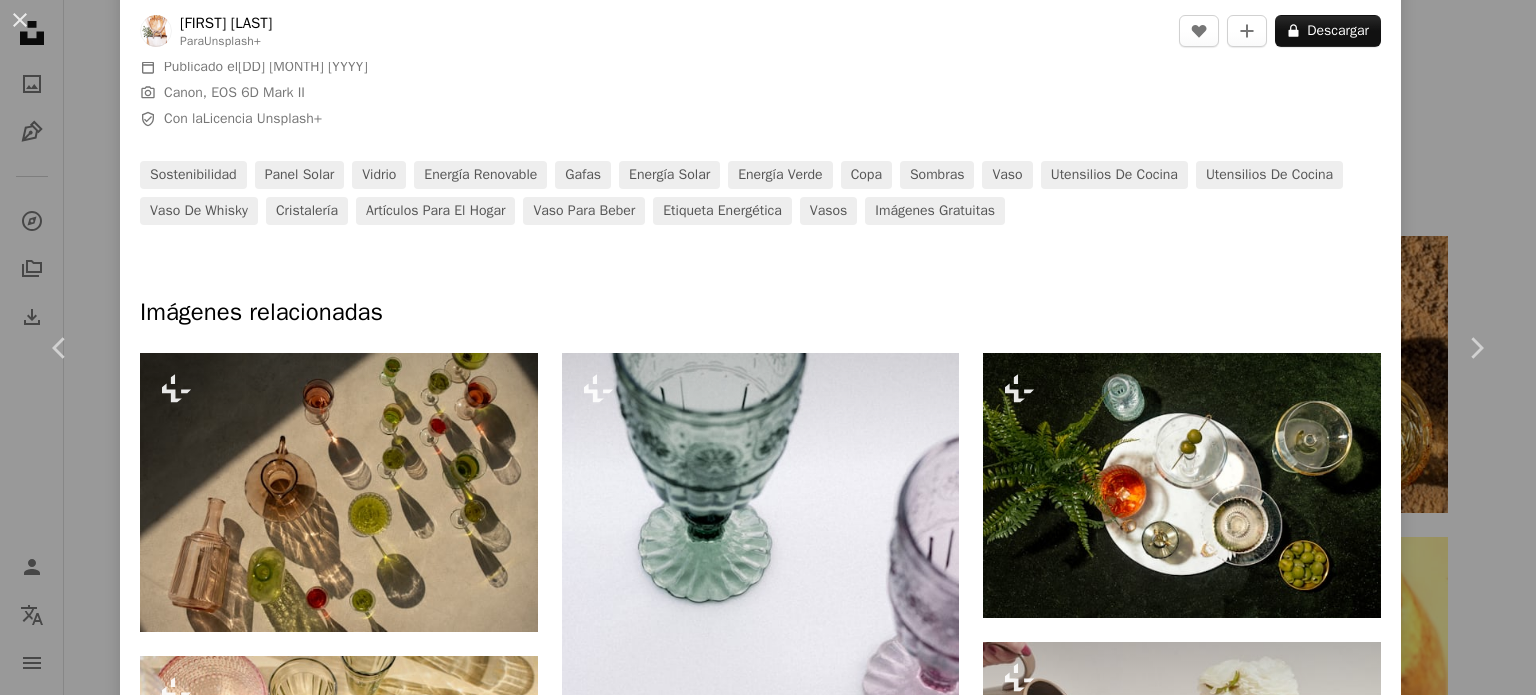 click on "A heart A plus sign Descargar gratis Chevron down Zoom in A forward-right arrow Compartir More Actions Calendar outlined Publicado el  20 de mayo de 2024 Camera Canon, EOS 6D Mark II Safety Con la  Licencia Unsplash+ sostenibilidad panel solar vidrio energía renovable gafas energía solar Energía verde copa Sombras vaso utensilios de cocina utensilios de cocina Vaso de whisky cristalería Artículos para el hogar vaso para beber Etiqueta energética vasos Imágenes gratuitas Imágenes relacionadas Plus sign for Unsplash+ A heart A plus sign [FIRST] [LAST] Para  Unsplash+ A lock Descargar Plus sign for Unsplash+ A heart A plus sign [FIRST] [LAST] Para  Unsplash+ A lock Descargar Plus sign for Unsplash+ A heart A plus sign [FIRST] [LAST] Para  Unsplash+ A lock Descargar Plus sign for Unsplash+ A heart A plus sign [FIRST] [LAST] Para  Unsplash+ A lock Descargar Plus sign for Unsplash+ A heart A plus sign [FIRST] [LAST] Para  Unsplash+ A lock" at bounding box center (768, 347) 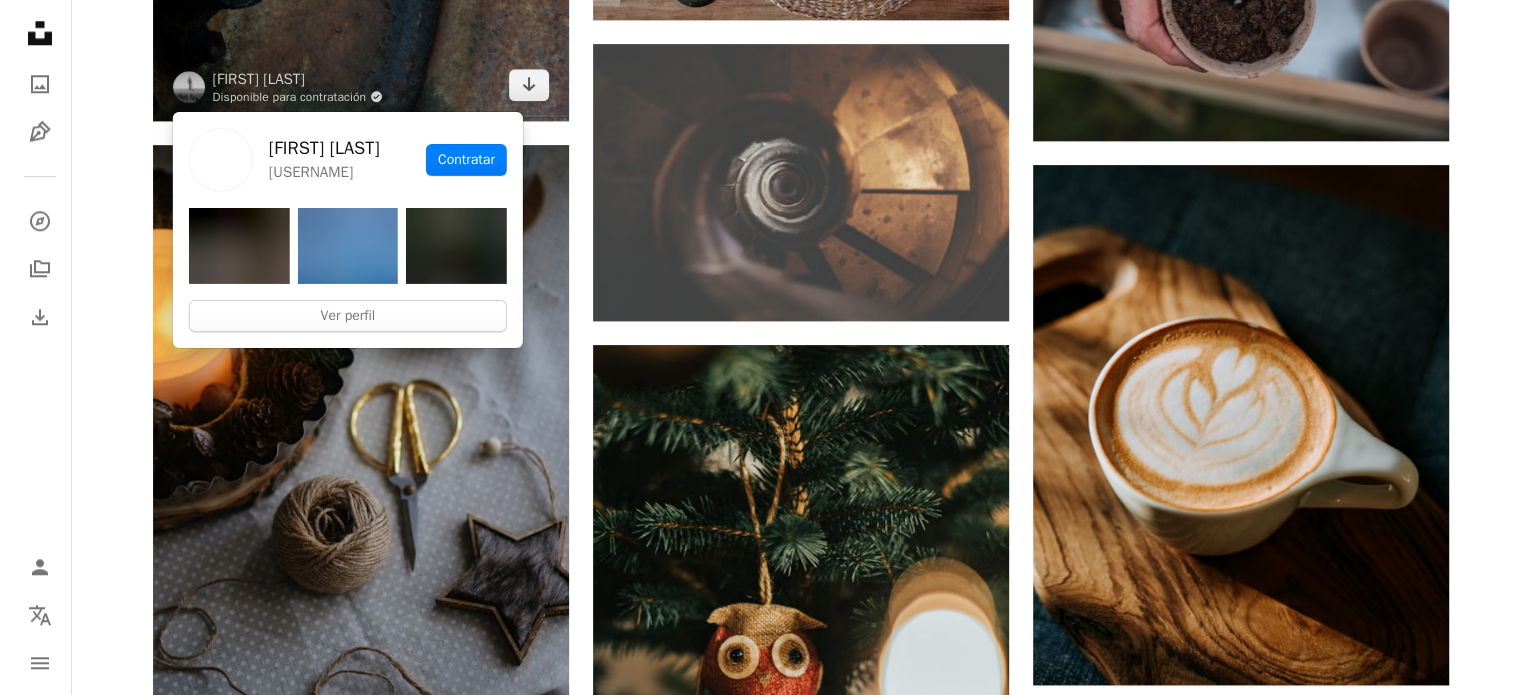 scroll, scrollTop: 2100, scrollLeft: 0, axis: vertical 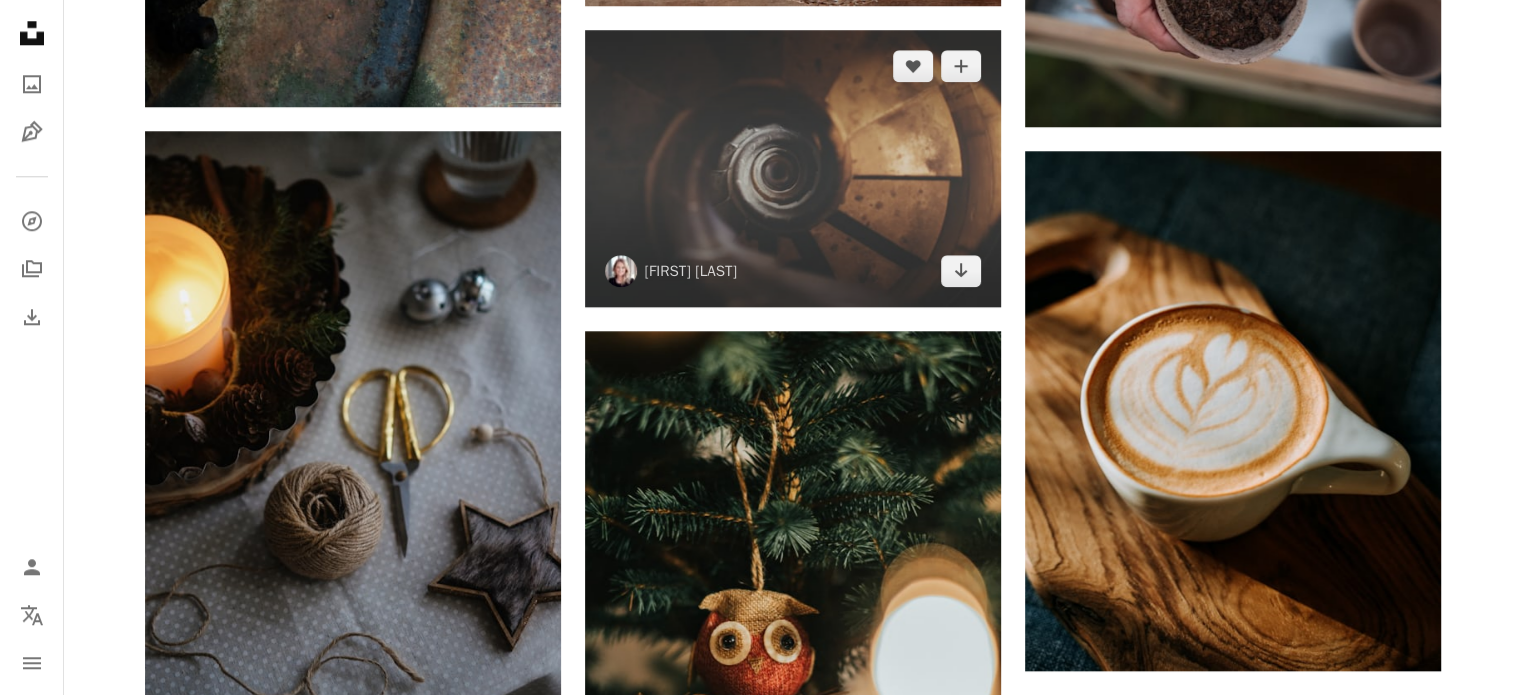 click at bounding box center [793, 168] 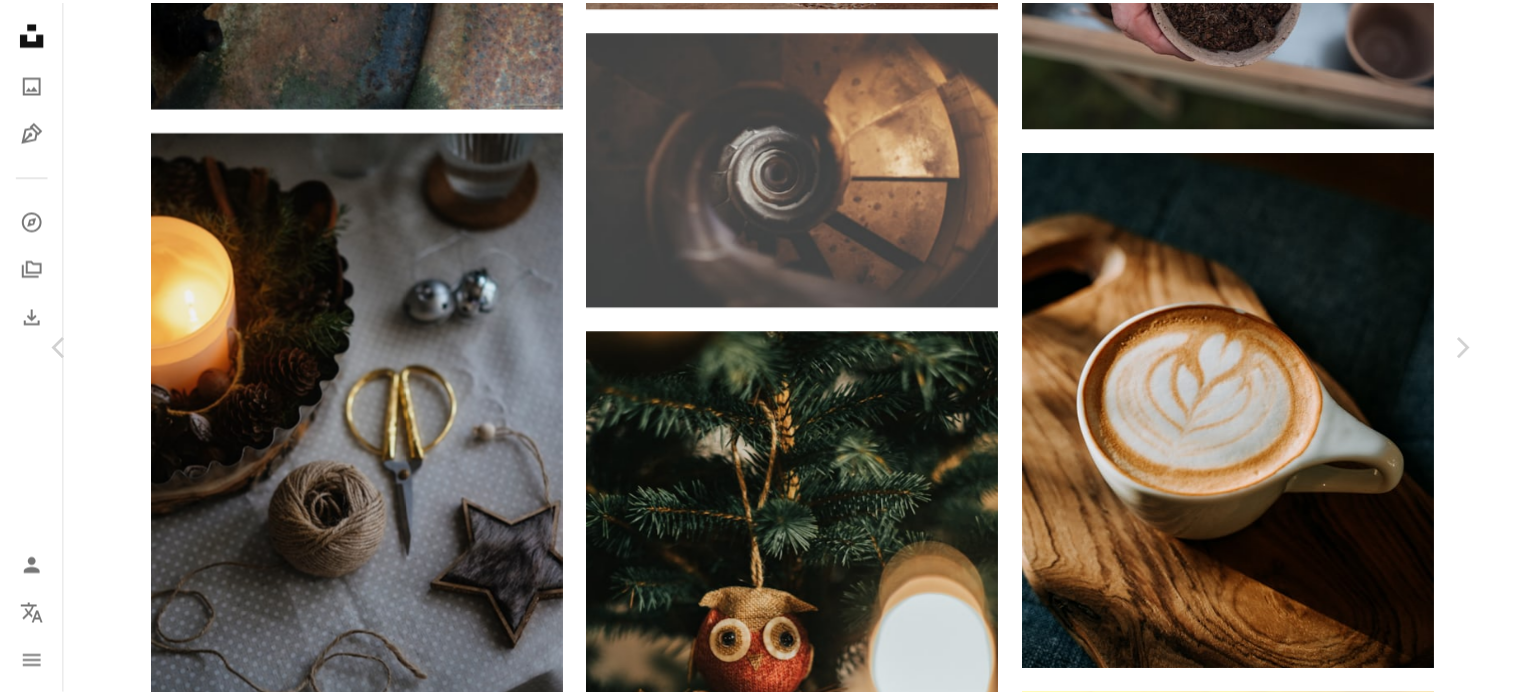 scroll, scrollTop: 300, scrollLeft: 0, axis: vertical 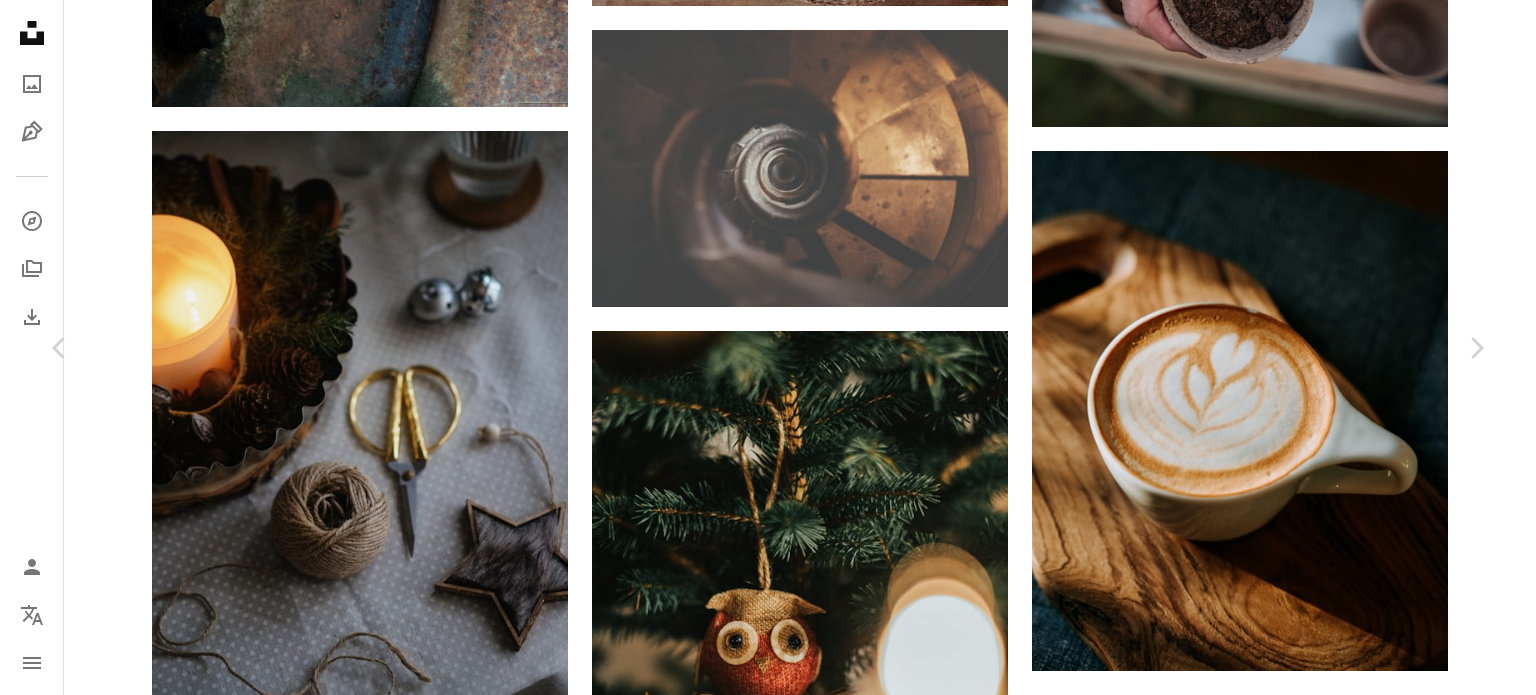 click on "An X shape left Chevron right [FIRST] [LAST] [FIRST] A heart A plus sign Descargar gratis Chevron down Zoom in Visualizaciones [NUMBER] Descargas [NUMBER] Presentado en Fotos A forward-right arrow Compartir Info icon Información More Actions A map marker [LOCATION], [LOCATION] Calendar outlined Publicado el  [DD] [MONTH] [YYYY] Camera [BRAND], [MODEL] Safety Uso gratuito bajo la  Licencia Unsplash edificio arquitectura iglesia [LOCATION] [LOCATION] [LOCATION] historia piedra escalera circunferencia espiral catedral paso escalón circular mirando abajo [NAME] sinuoso gris [LOCATION] Imágenes gratuitas Explora imágenes premium relacionadas en iStock  |  Ahorra un 20 % con el código UNSPLASH20 Ver más en iStock  ↗ Imágenes relacionadas A heart A plus sign [FIRST] [LAST] Disponible para contratación A checkmark inside of a circle Arrow pointing down A heart A plus sign [FIRST] [LAST] Disponible para contratación A checkmark inside of a circle Arrow pointing down A heart A plus sign [FIRST] [LAST] Para" at bounding box center [768, 6532] 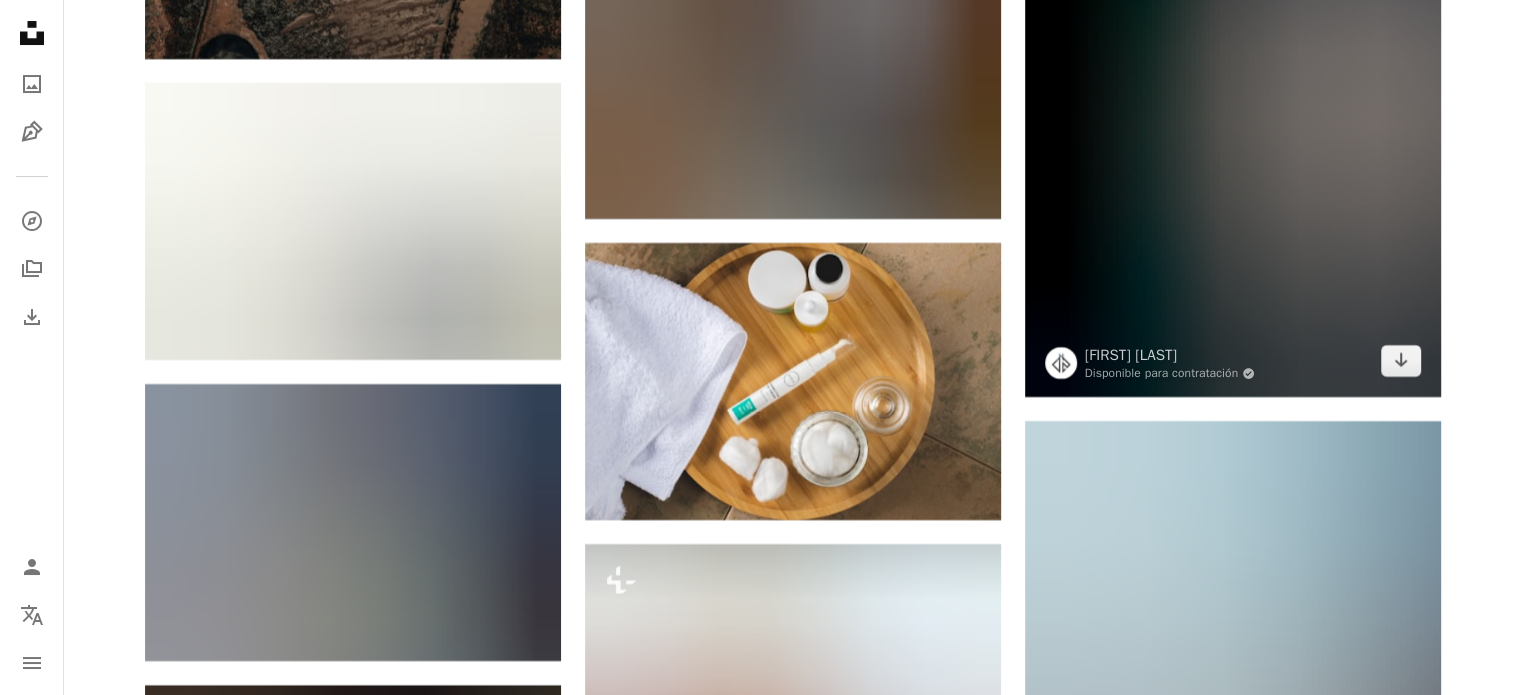 scroll, scrollTop: 7900, scrollLeft: 0, axis: vertical 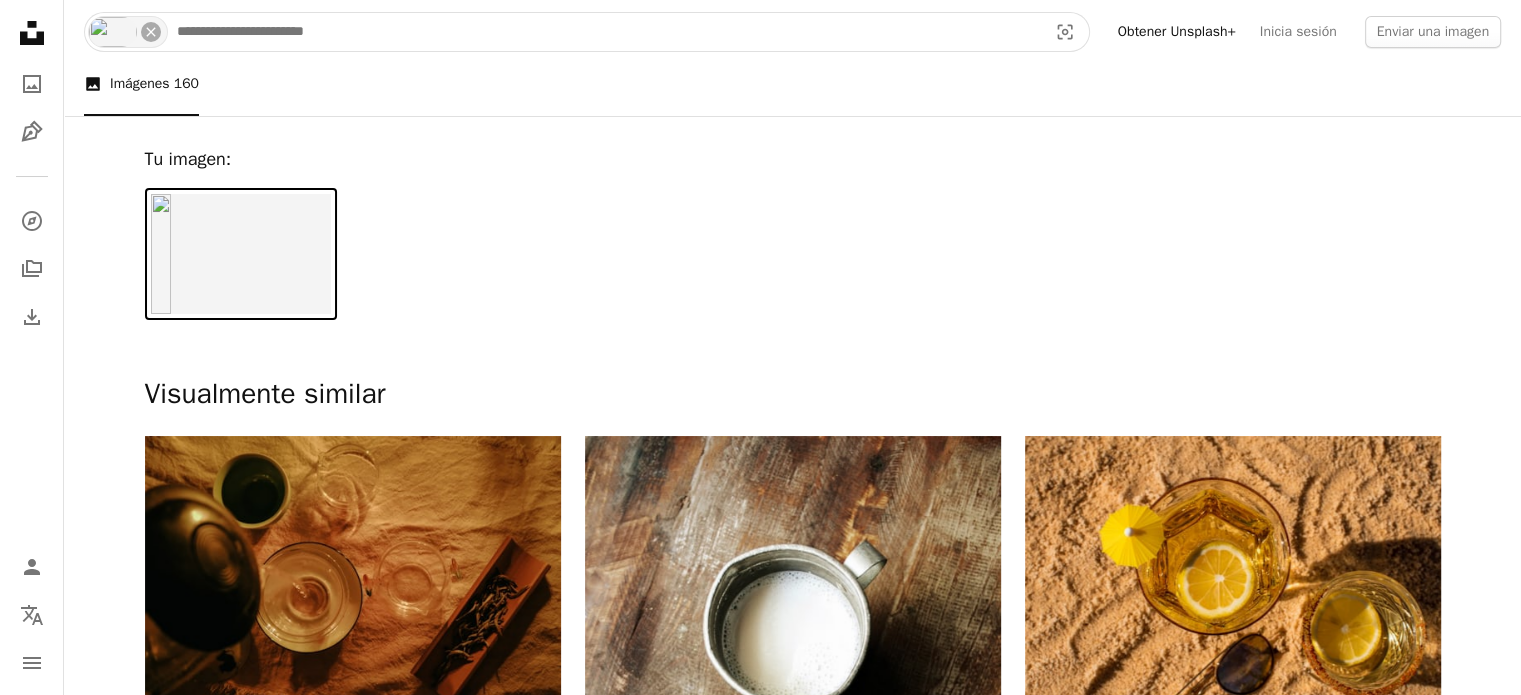 click at bounding box center (604, 32) 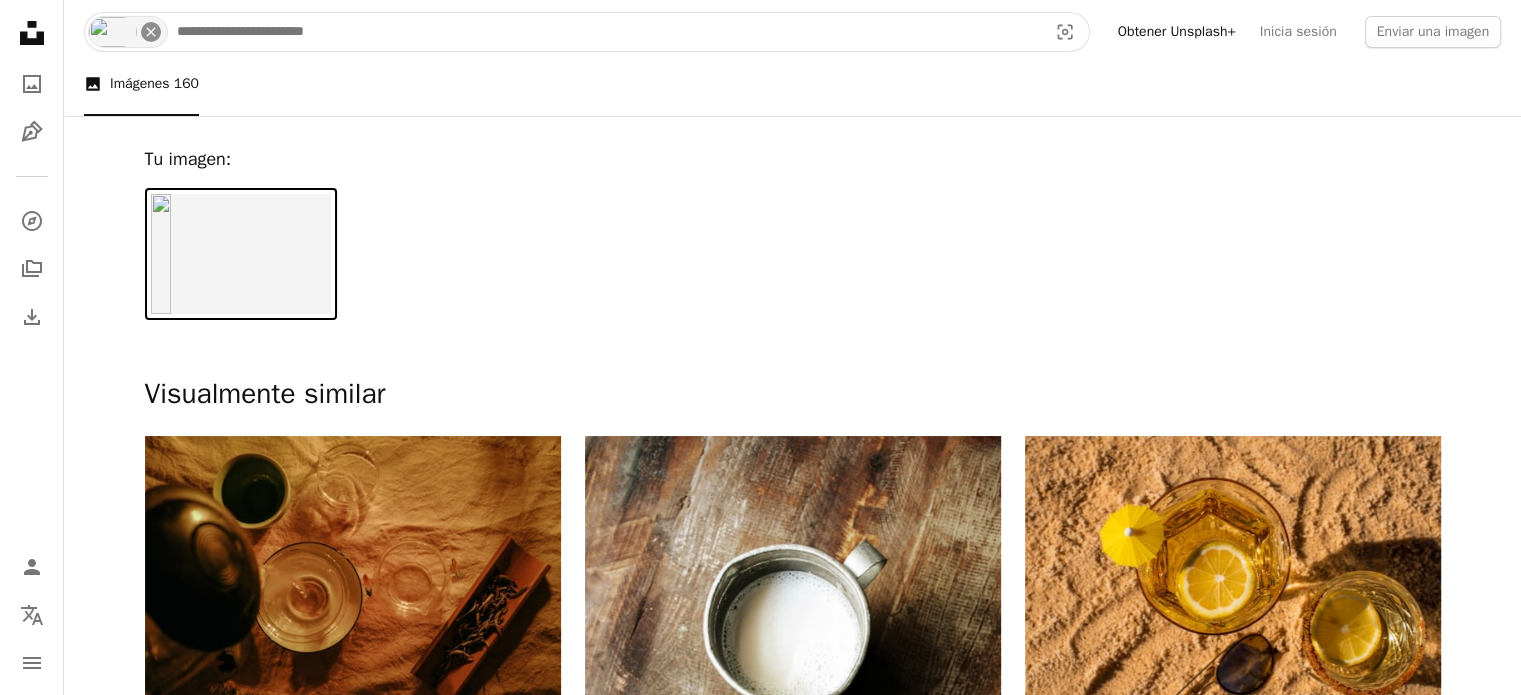 click at bounding box center [150, 31] 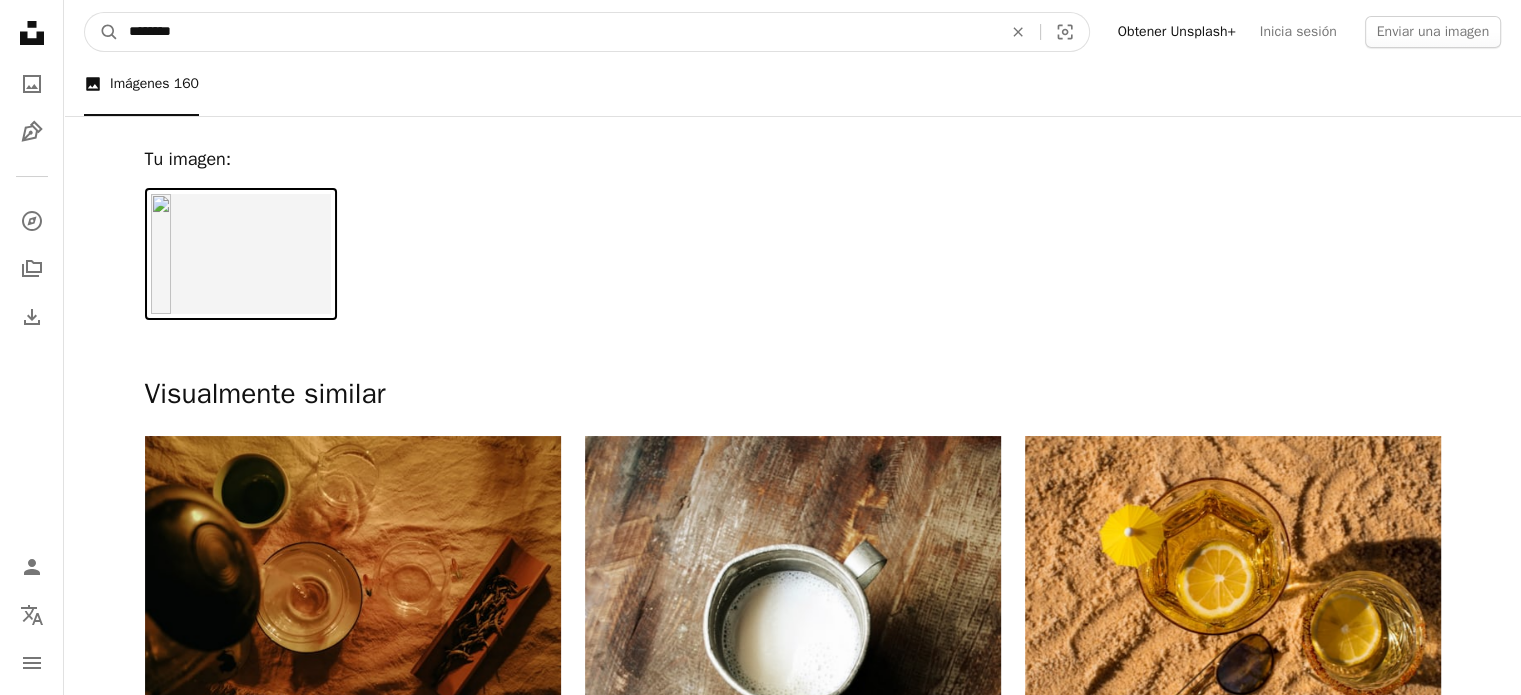 type on "*******" 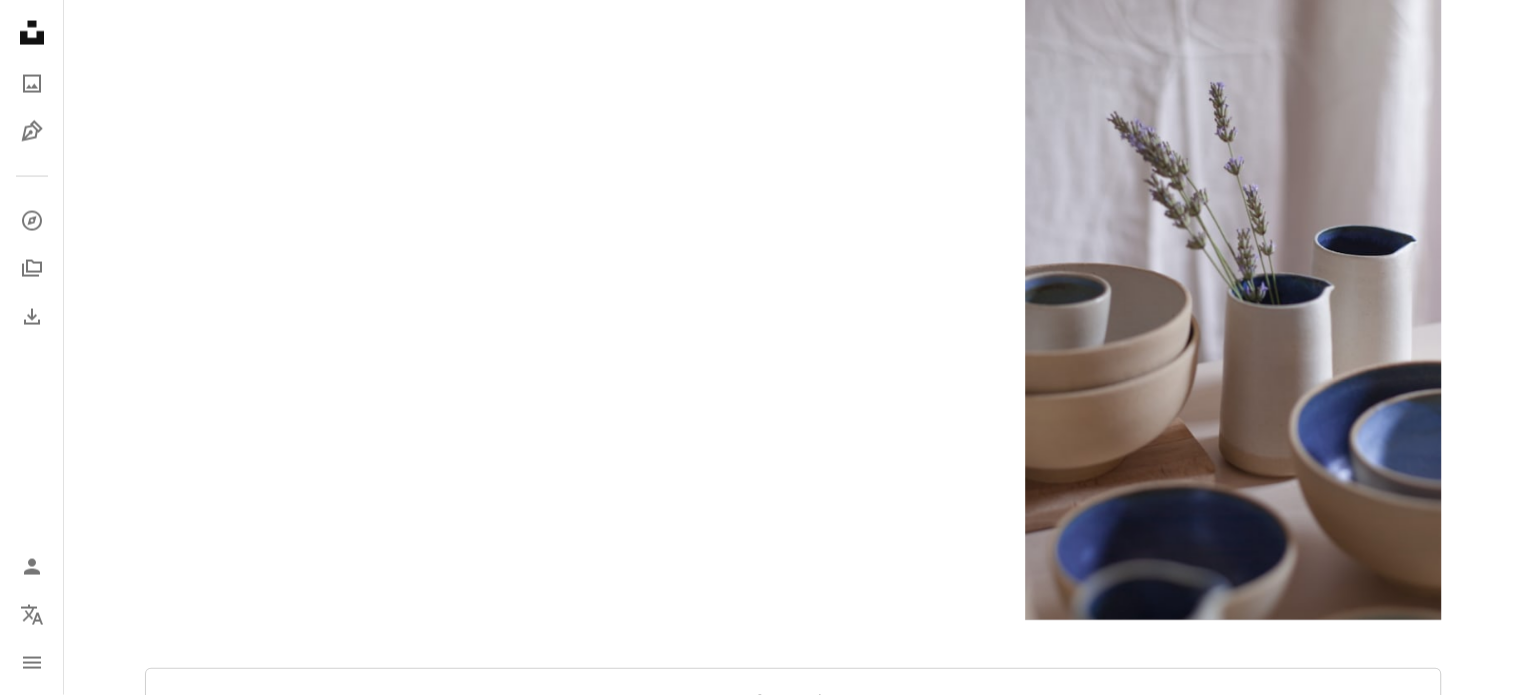 scroll, scrollTop: 4500, scrollLeft: 0, axis: vertical 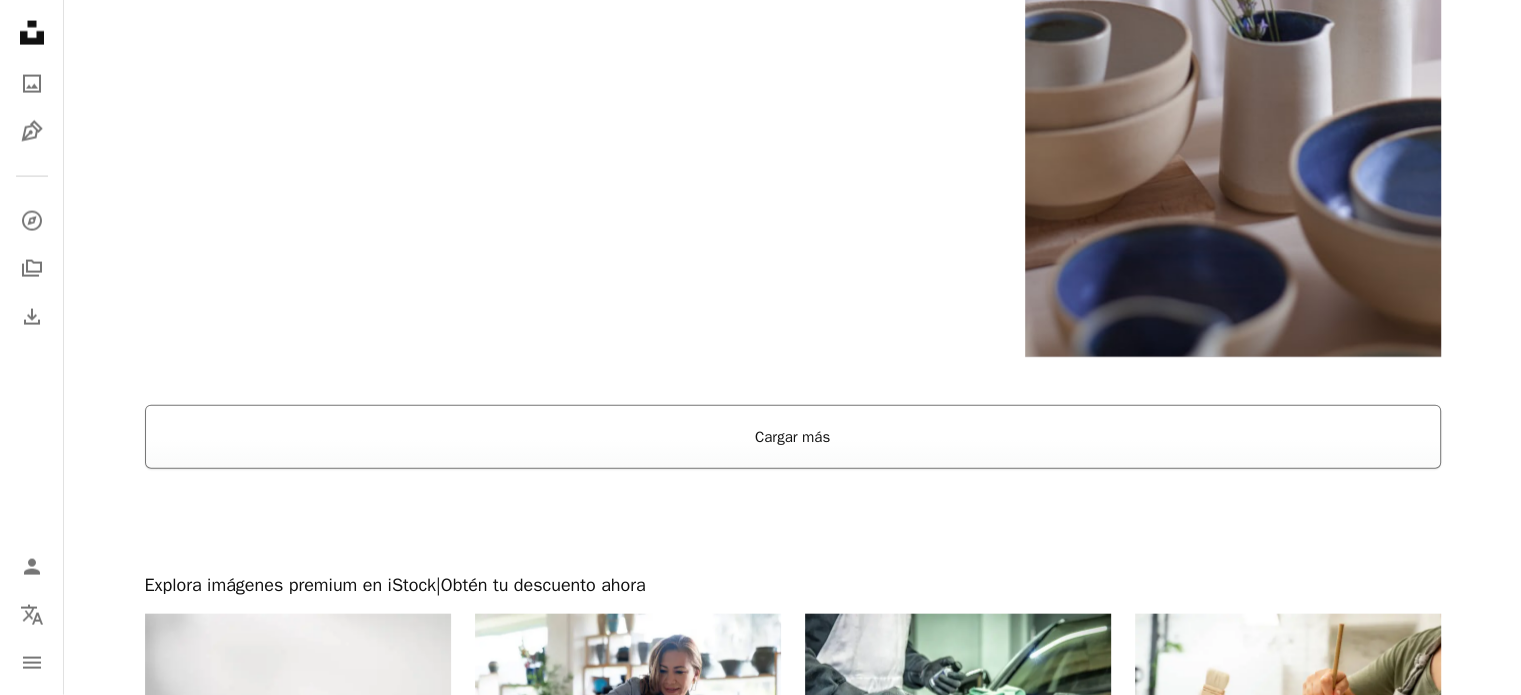 click on "Cargar más" at bounding box center [793, 437] 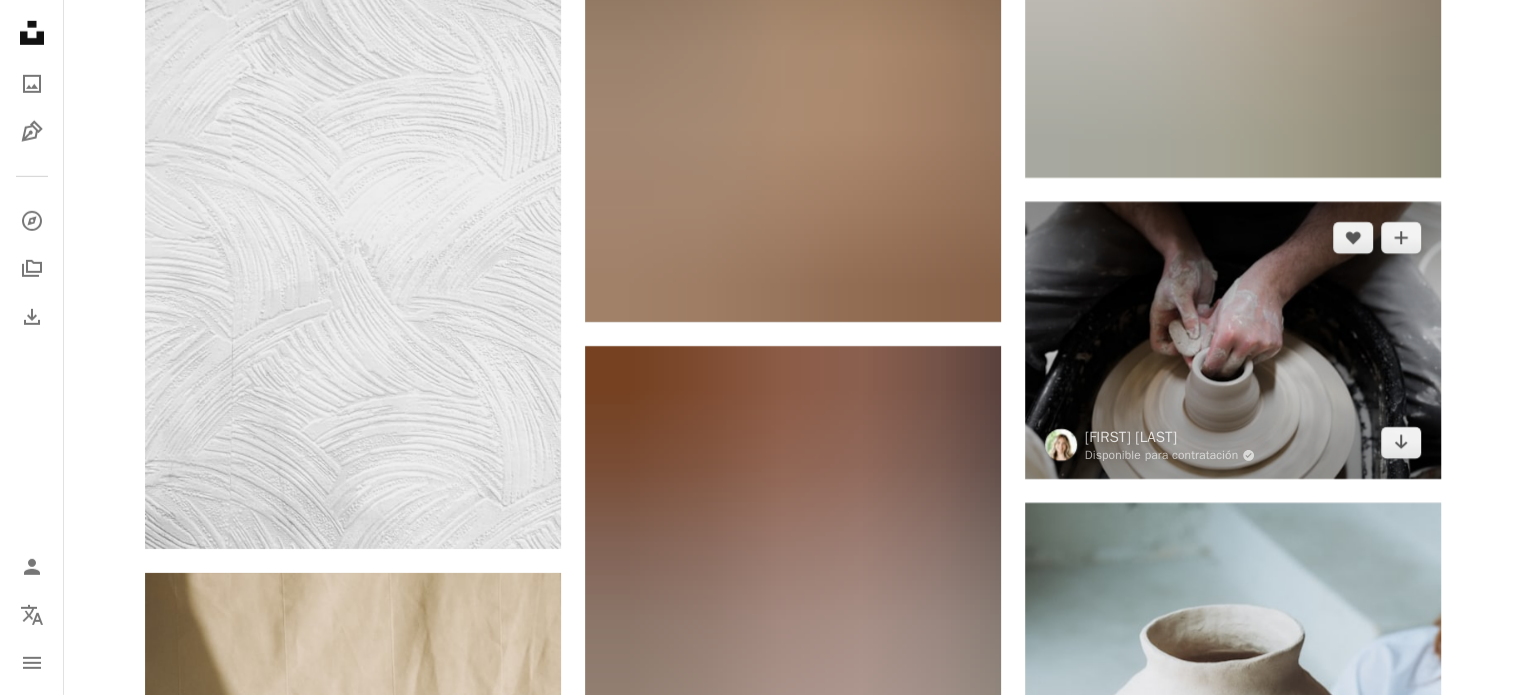 scroll, scrollTop: 6700, scrollLeft: 0, axis: vertical 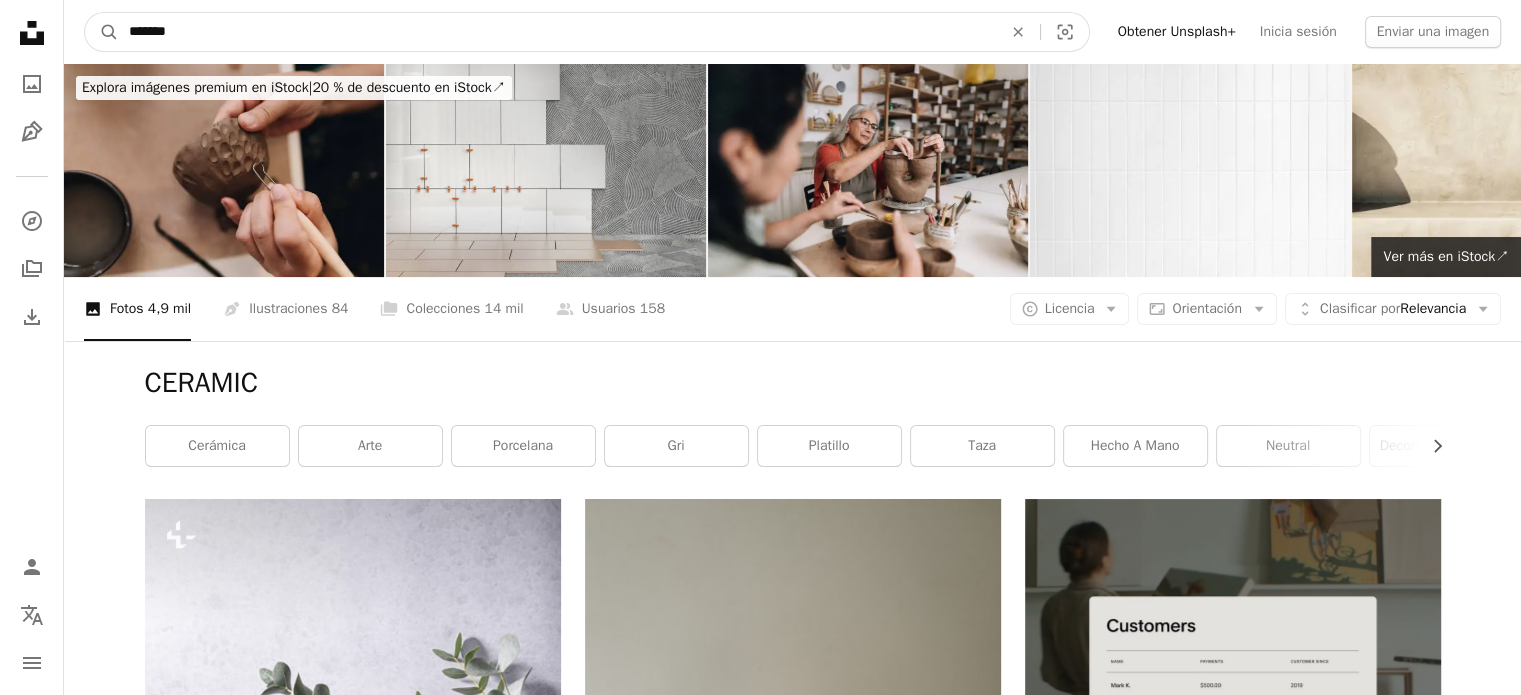 click on "*******" at bounding box center [557, 32] 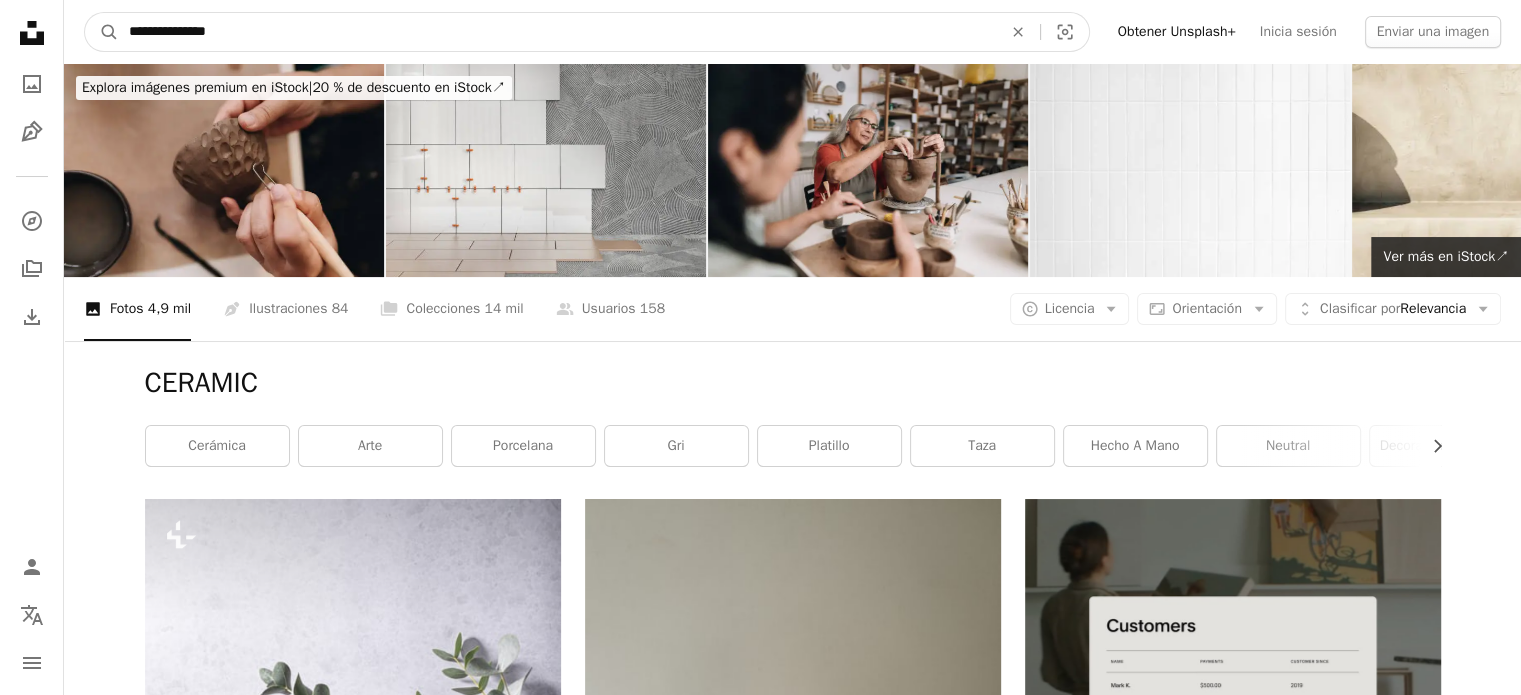 click on "A magnifying glass" at bounding box center (102, 32) 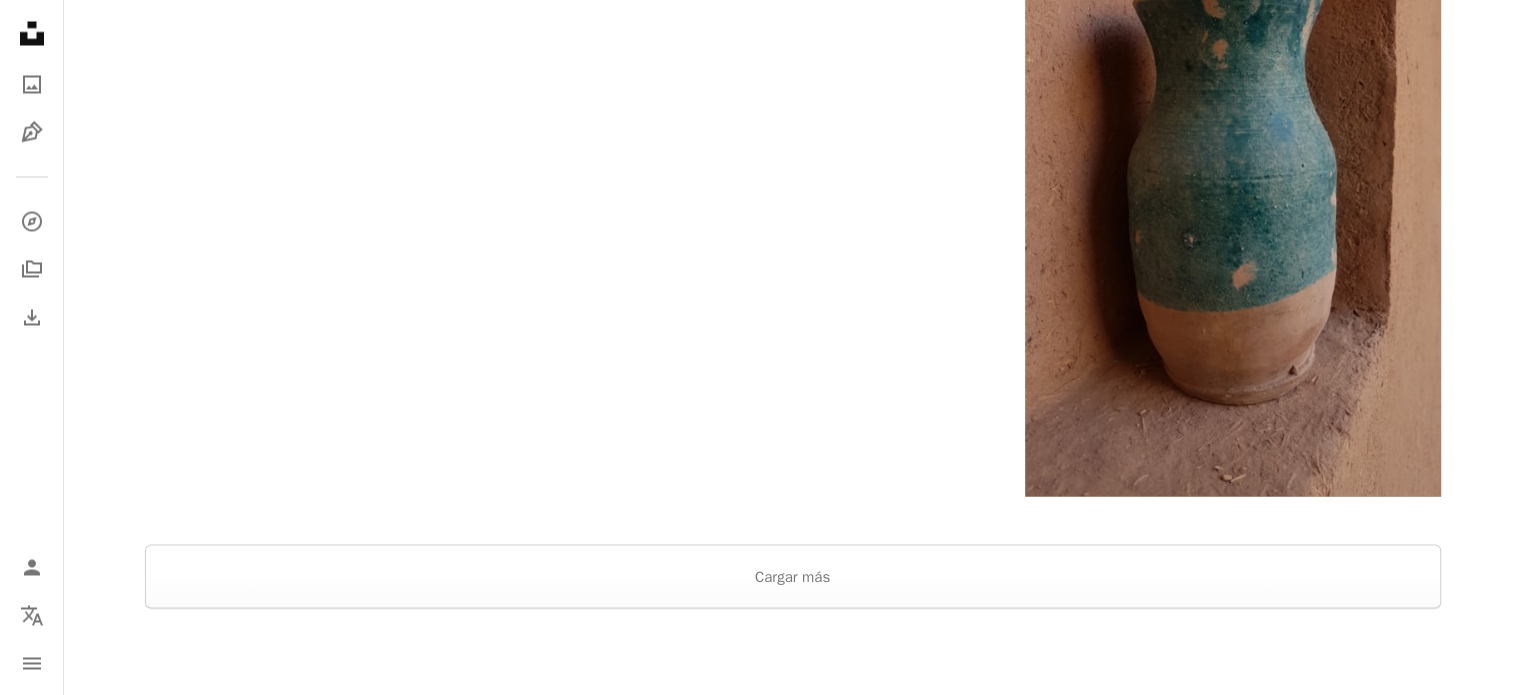 scroll, scrollTop: 3800, scrollLeft: 0, axis: vertical 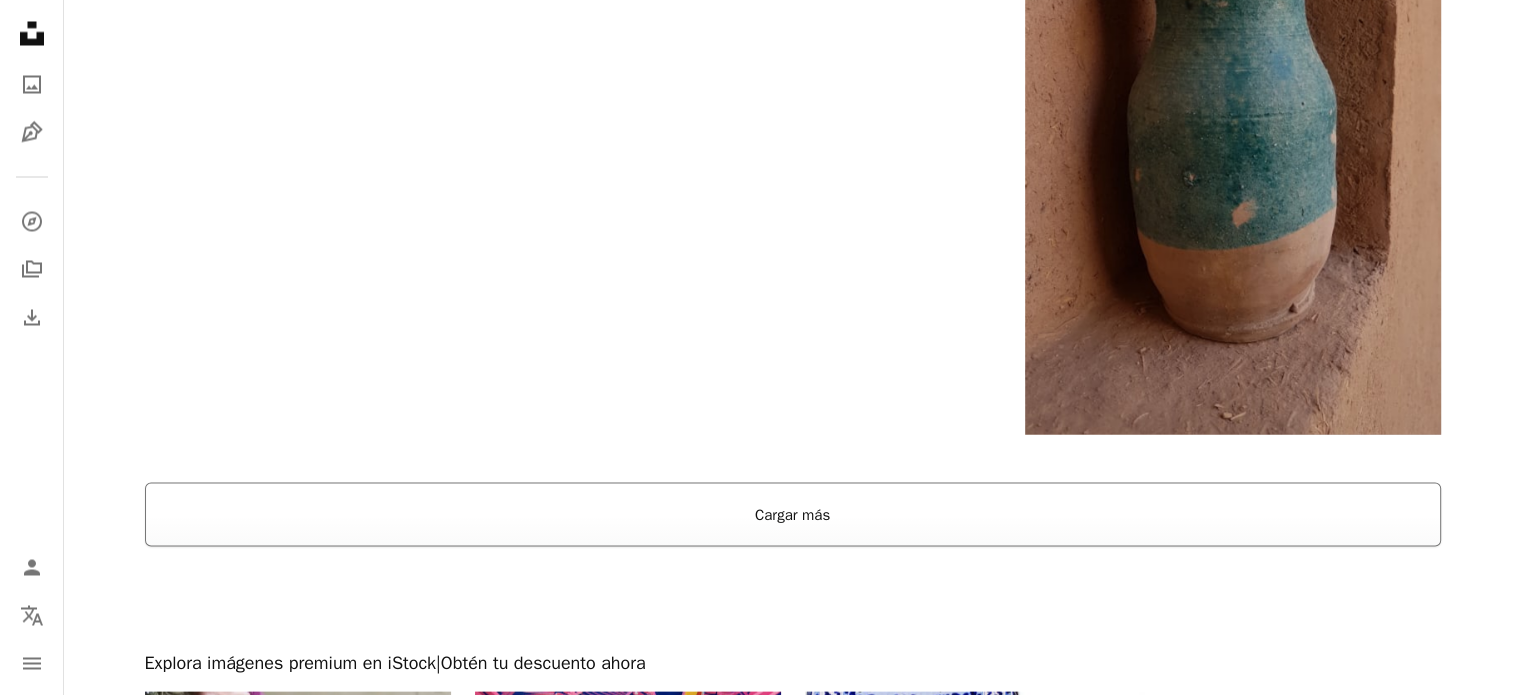 click on "Cargar más" at bounding box center (793, 514) 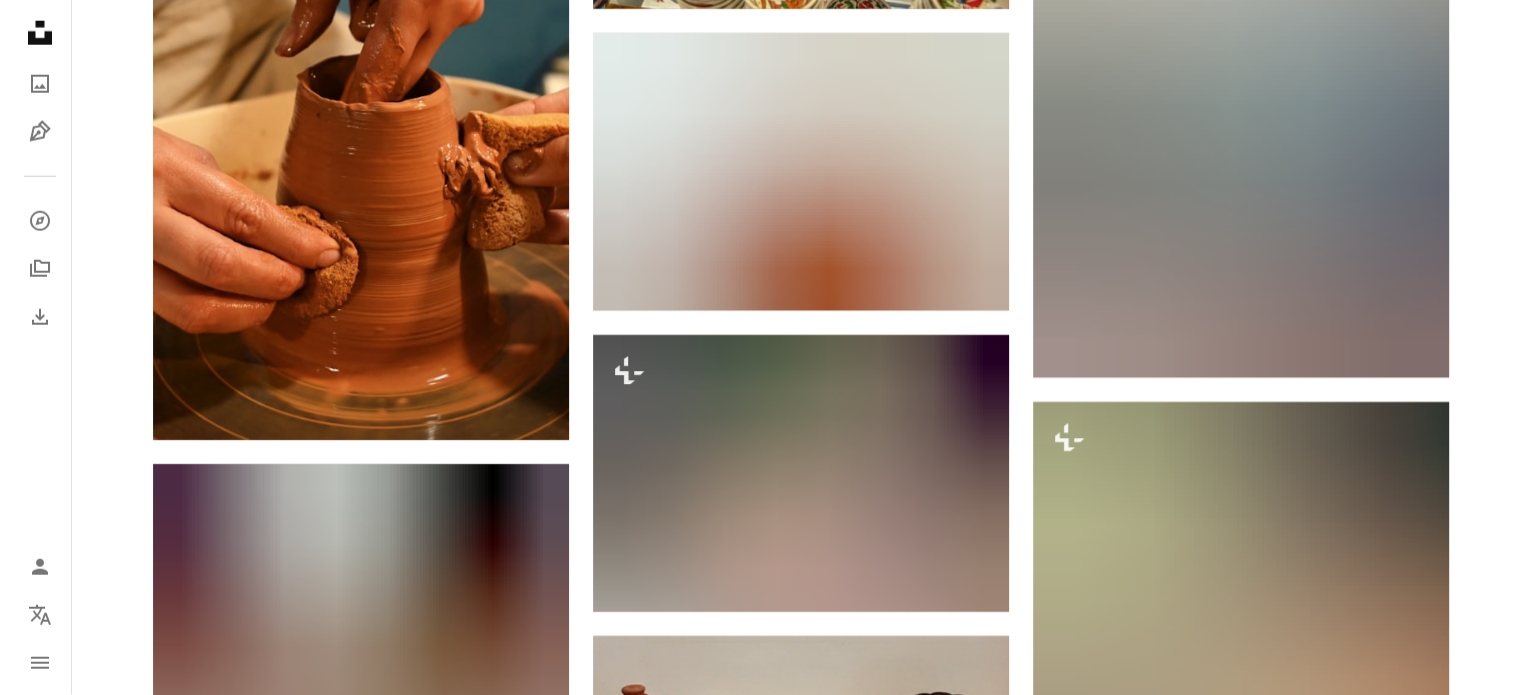 scroll, scrollTop: 13200, scrollLeft: 0, axis: vertical 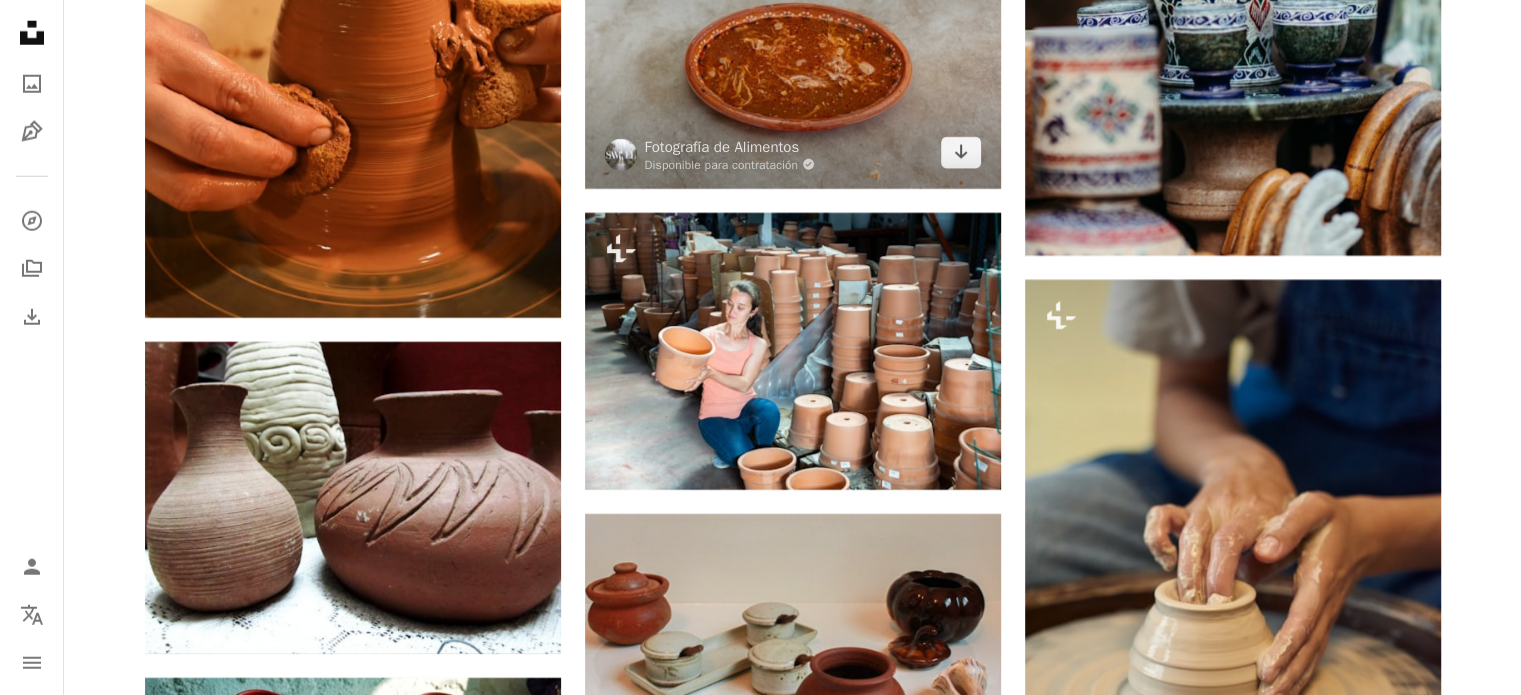 click at bounding box center (793, 49) 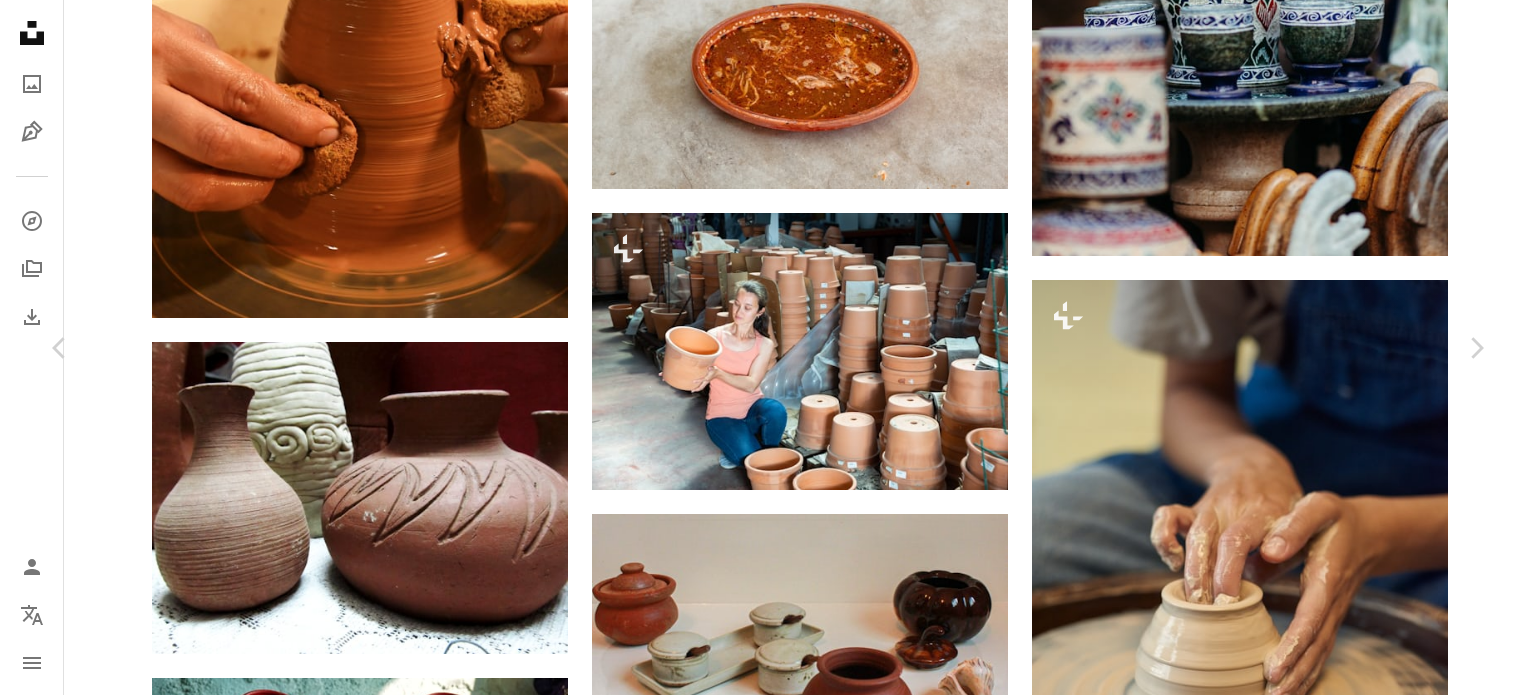 scroll, scrollTop: 3500, scrollLeft: 0, axis: vertical 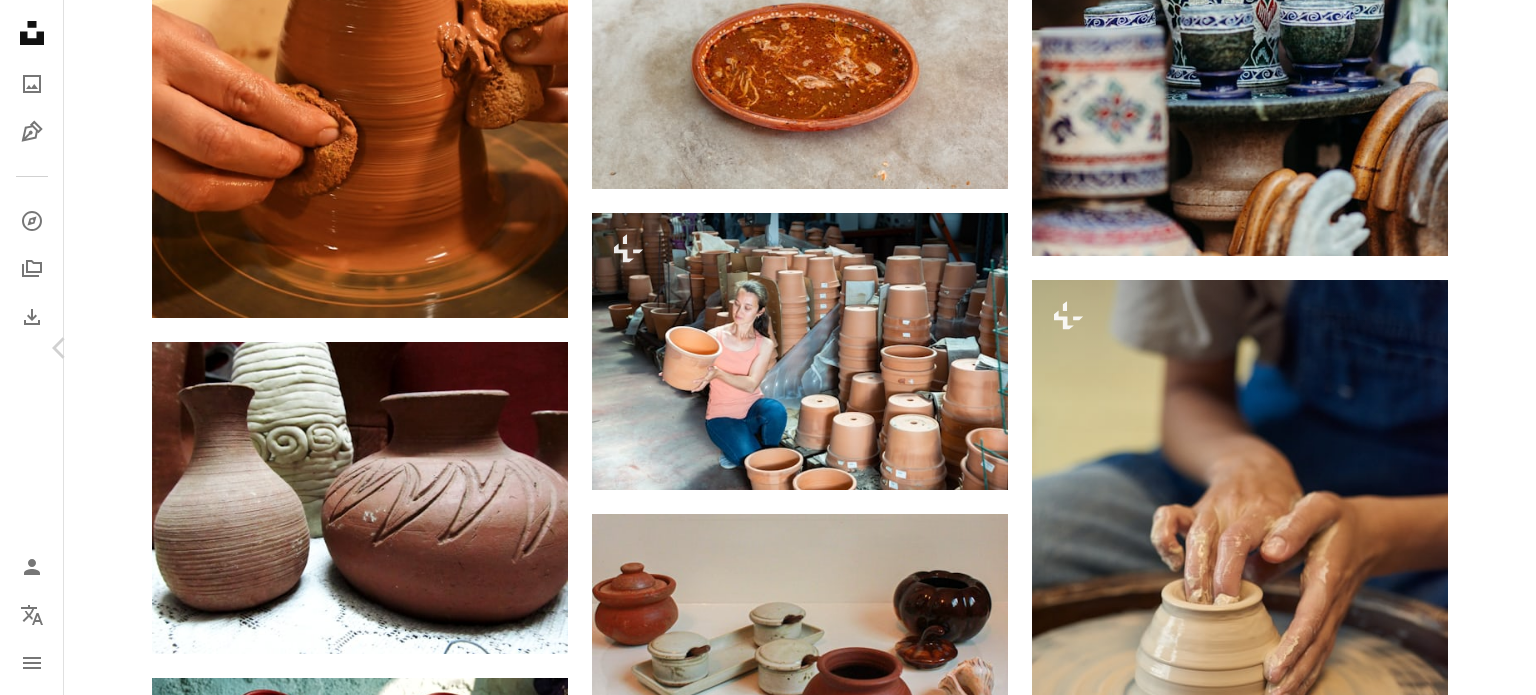 click on "Chevron right" at bounding box center [1476, 348] 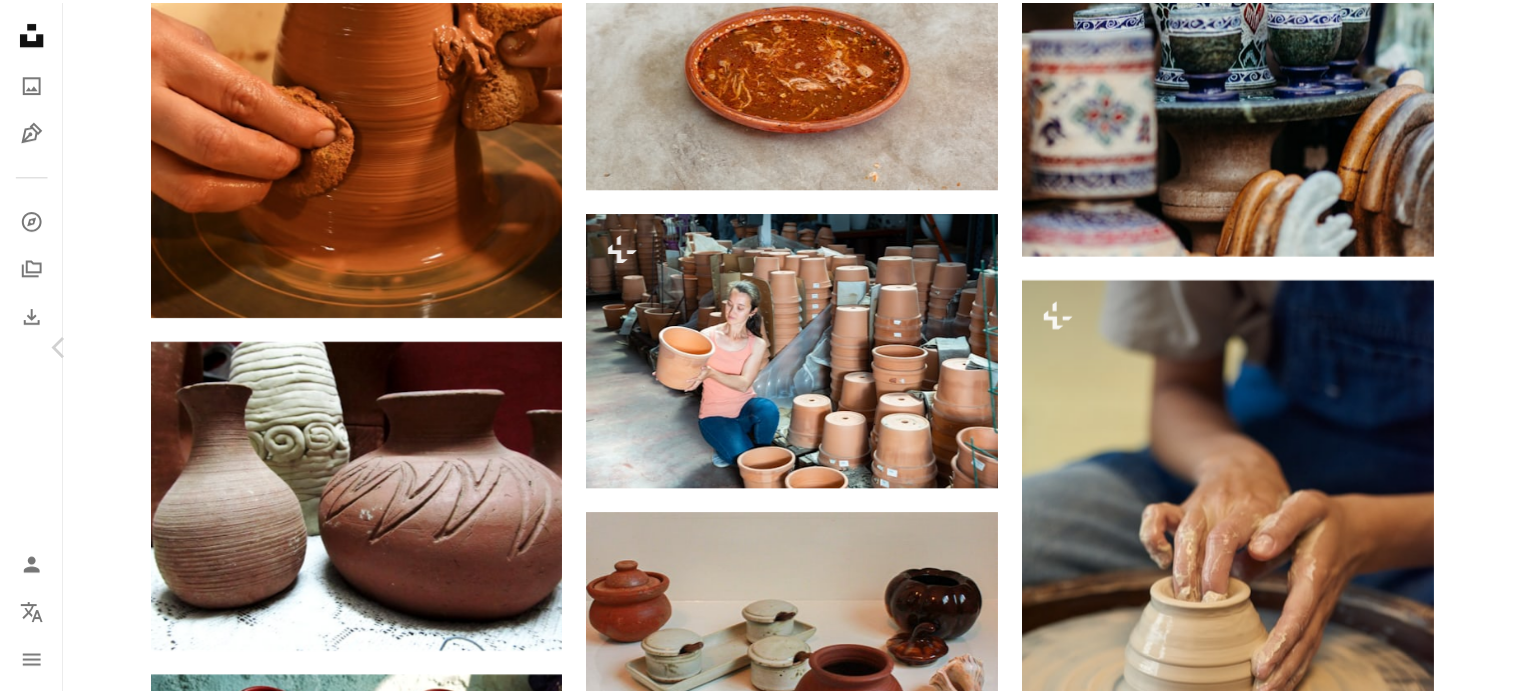 scroll, scrollTop: 0, scrollLeft: 0, axis: both 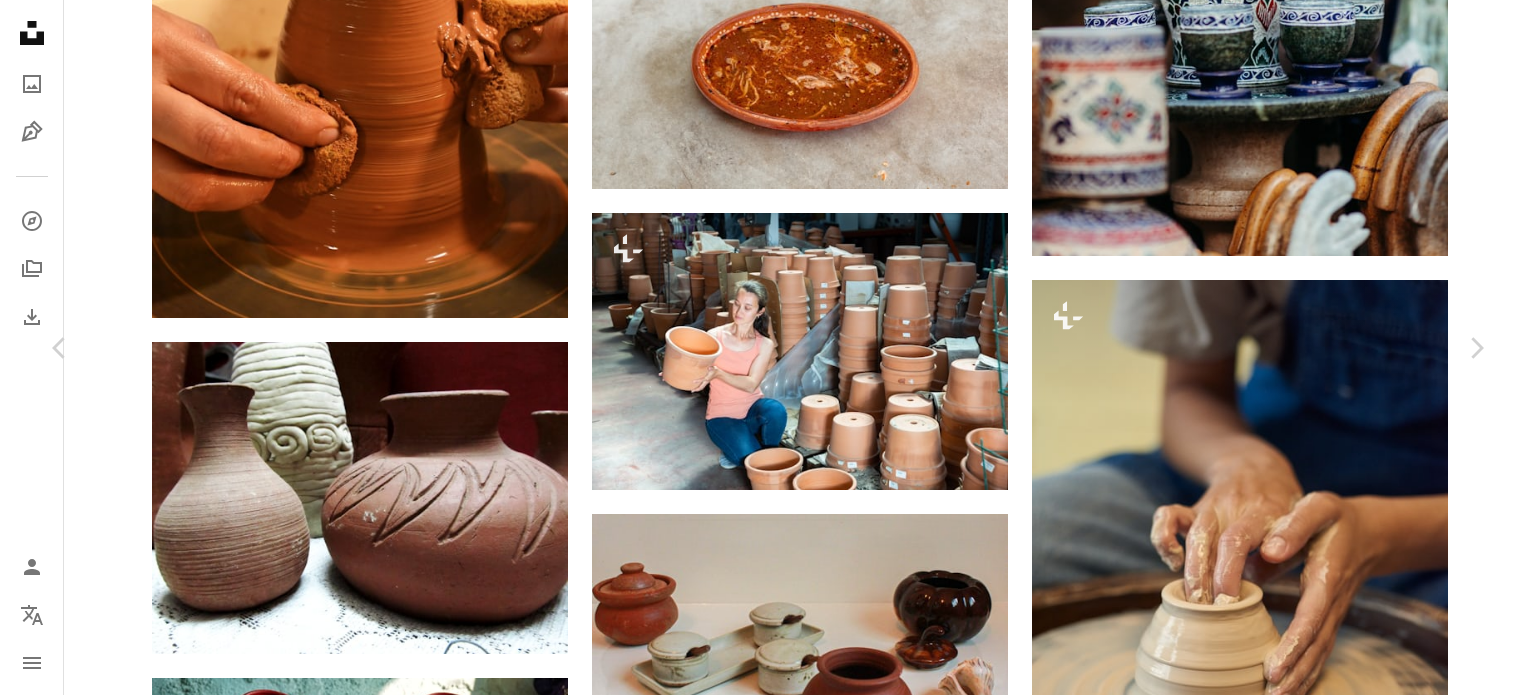 click on "A heart A plus sign Descargar gratis Chevron down Zoom in Visualizaciones 18.010 Descargas 136 A forward-right arrow Compartir Info icon Información More Actions Calendar outlined Publicado el  21 de febrero de 2023 Camera Apple, iPhone 11 Pro Max Safety Uso gratuito bajo la  Licencia Unsplash víveres arte cerámica comida plato plato tazón salsa de tomate presentación de comida porcelana tazón de sopa platillo Fotos de stock gratuitas Explora imágenes premium relacionadas en iStock  |  Ahorra un 20 % con el código UNSPLASH20 Ver más en iStock  ↗ Imágenes relacionadas A heart A plus sign [FIRST] [LAST] Disponible para contratación A checkmark inside of a circle Arrow pointing down A heart A plus sign Jezebel Rose Arrow pointing down A heart A plus sign Pavel Subbotin Arrow pointing down A heart A plus sign Andrey Sheshenin Arrow pointing down A heart A plus sign Alazar Kassahun Disponible para contratación A checkmark inside of a circle Mila" at bounding box center (768, 4306) 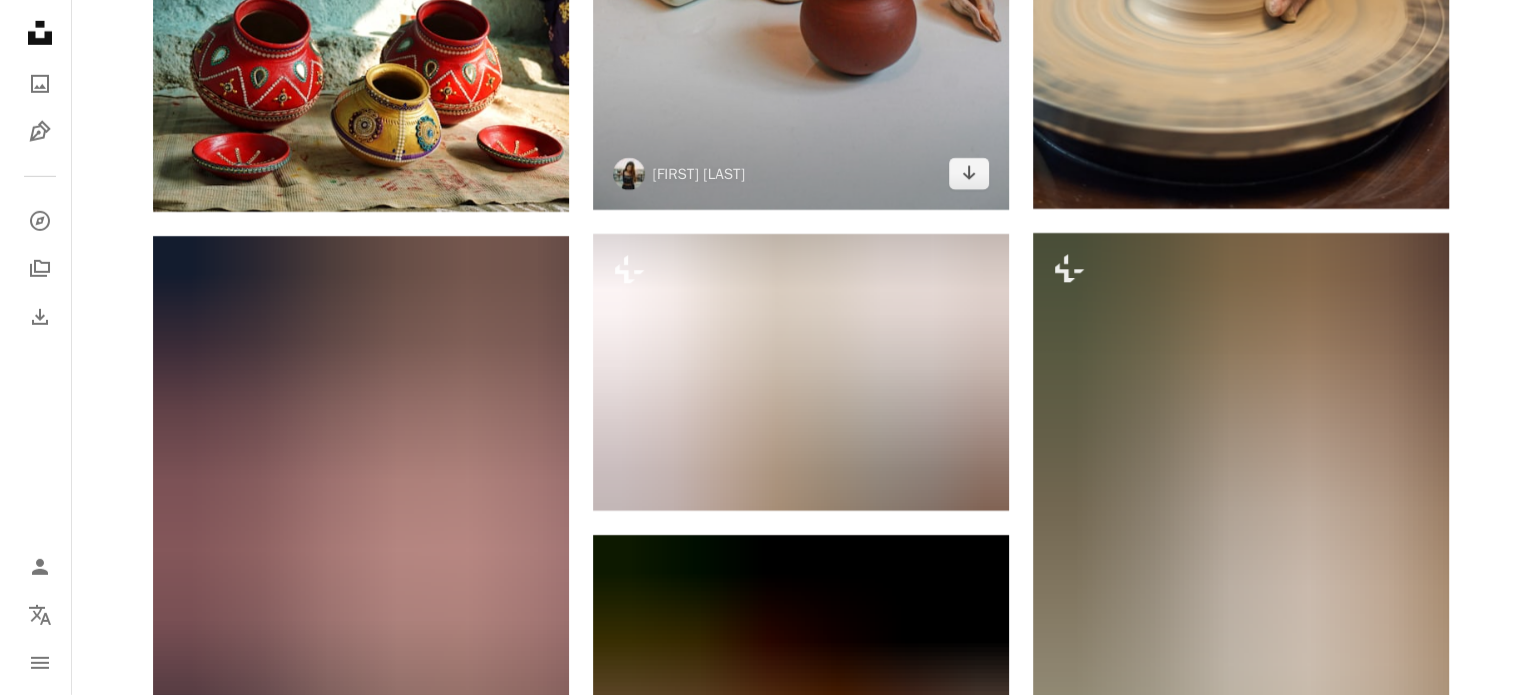 scroll, scrollTop: 14000, scrollLeft: 0, axis: vertical 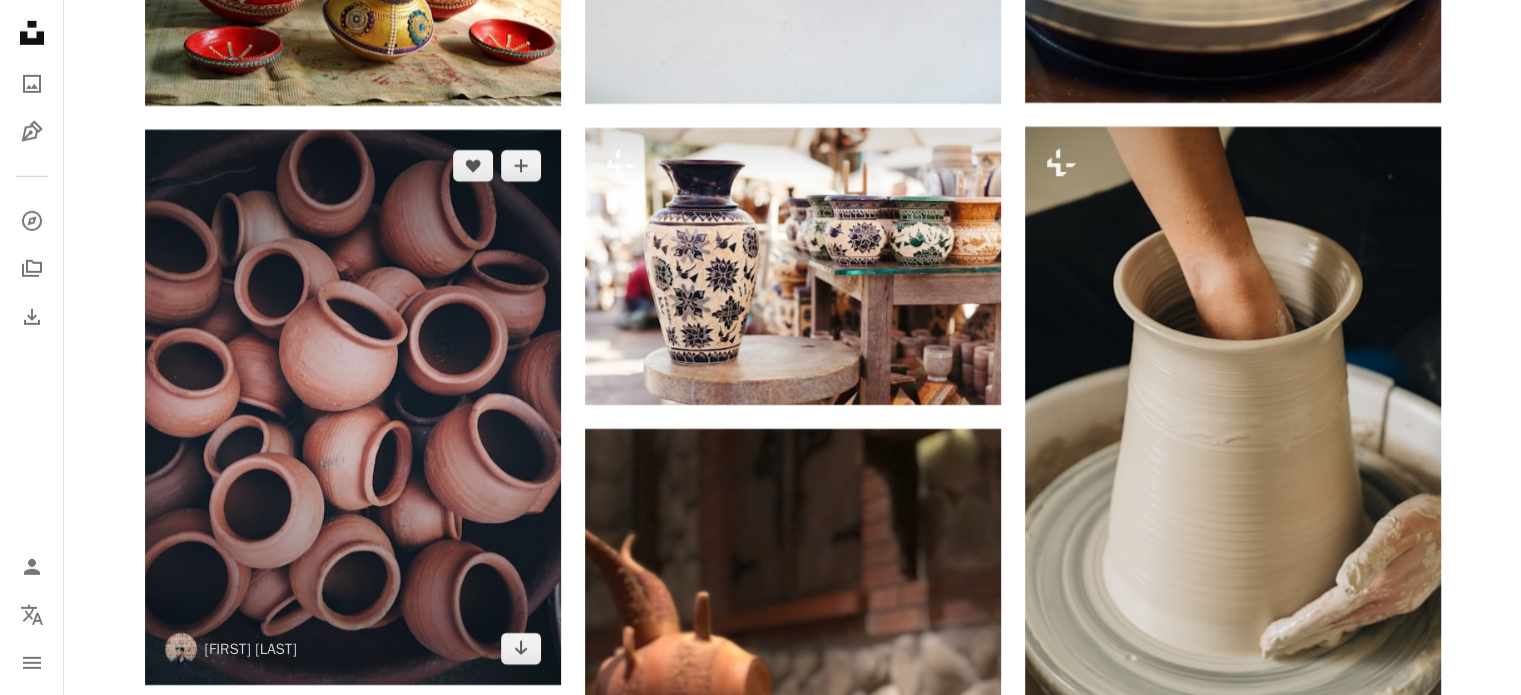 click at bounding box center (353, 407) 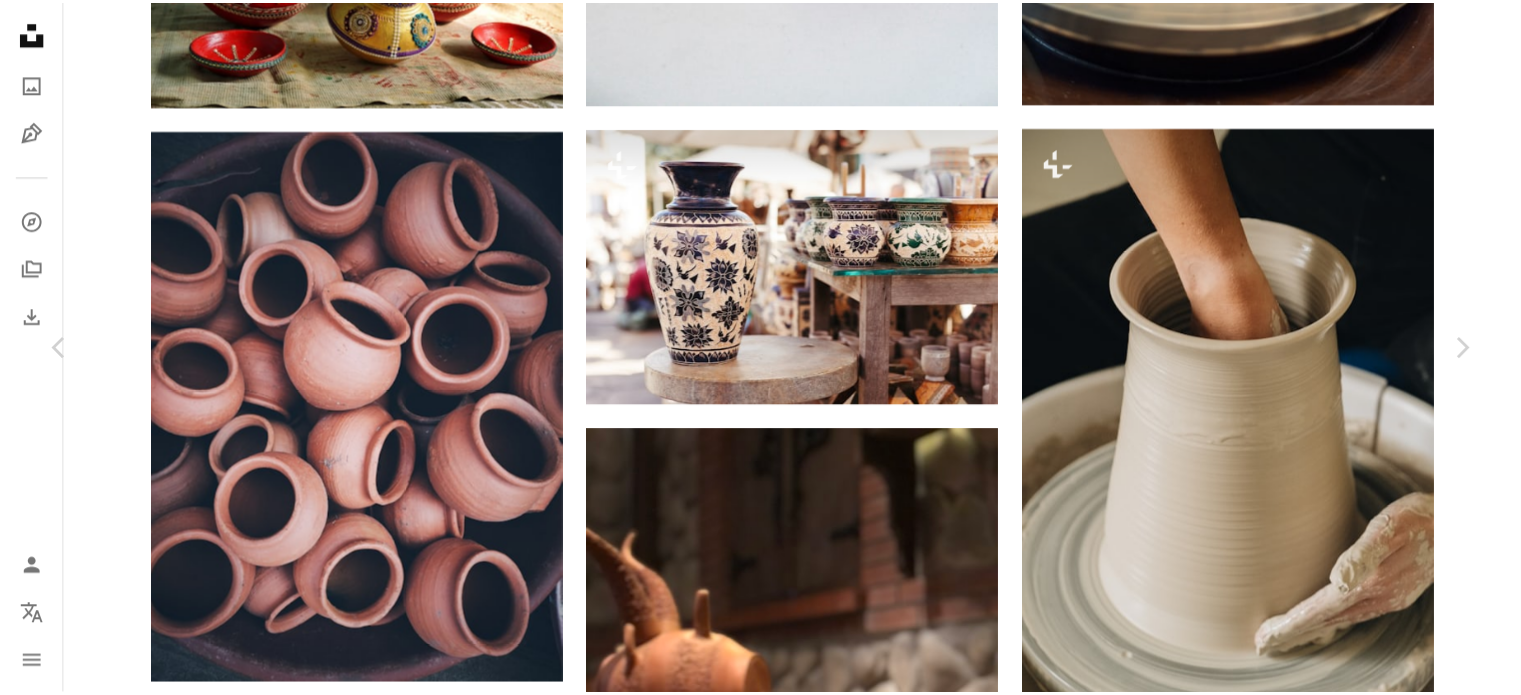 scroll, scrollTop: 12229, scrollLeft: 0, axis: vertical 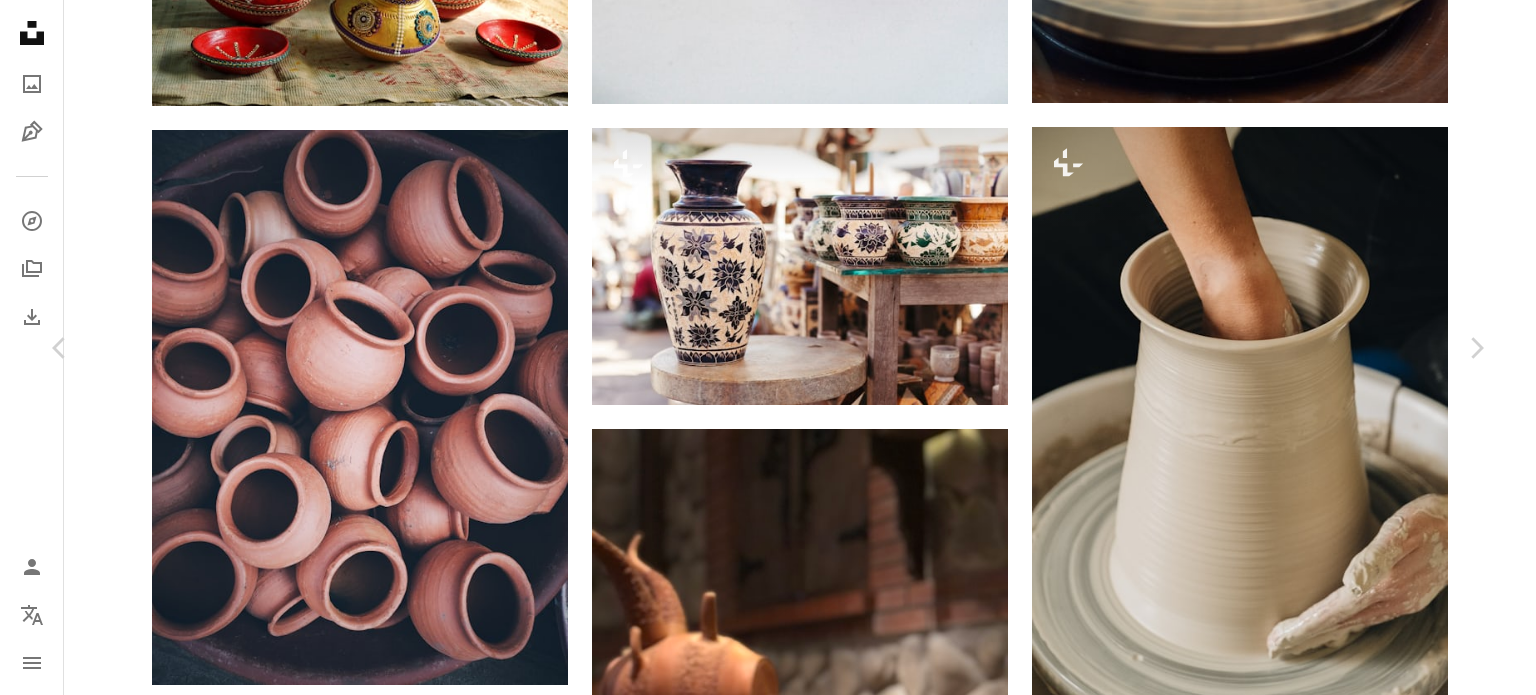 click on "A heart A plus sign Descargar gratis Chevron down Zoom in Visualizaciones 13.657 Descargas 139 A forward-right arrow Compartir Info icon Información More Actions Calendar outlined Publicado el  24 de mayo de 2020 Camera OnePlus, ONEPLUS A6000 Safety Uso gratuito bajo la  Licencia Unsplash planta marrón cerámica olla Explora imágenes premium relacionadas en iStock  |  Ahorra un 20 % con el código UNSPLASH20 Ver más en iStock  ↗ Imágenes relacionadas A heart A plus sign [FIRST] [LAST] Arrow pointing down A heart A plus sign wu yi Disponible para contratación A checkmark inside of a circle Arrow pointing down A heart A plus sign roberta errani Arrow pointing down Plus sign for Unsplash+ A heart A plus sign Monika Grabkowska Para  Unsplash+ A lock Descargar Plus sign for Unsplash+ A heart A plus sign Yianni Mathioudakis Para  Unsplash+ A lock Descargar A heart A plus sign Annie Spratt Arrow pointing down Plus sign for Unsplash+ A heart" at bounding box center [768, 3506] 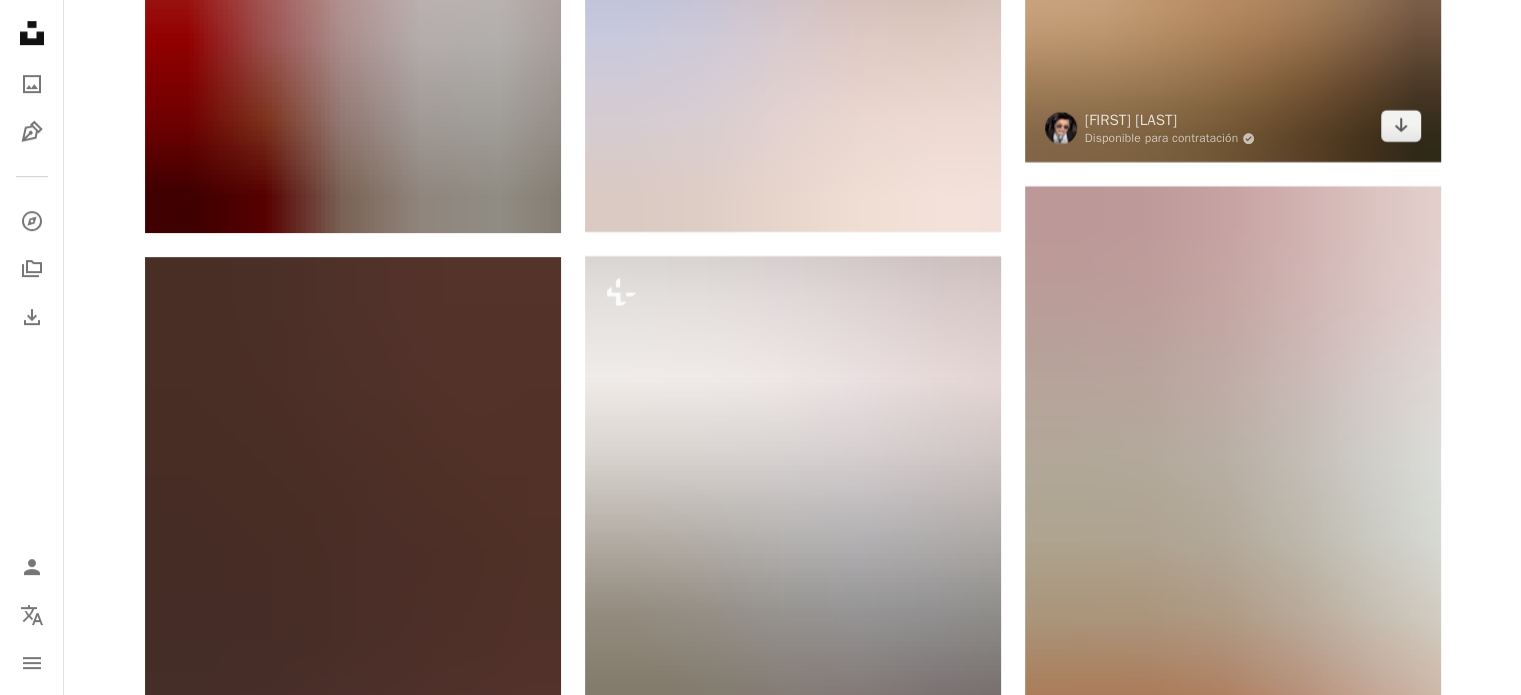 scroll, scrollTop: 16200, scrollLeft: 0, axis: vertical 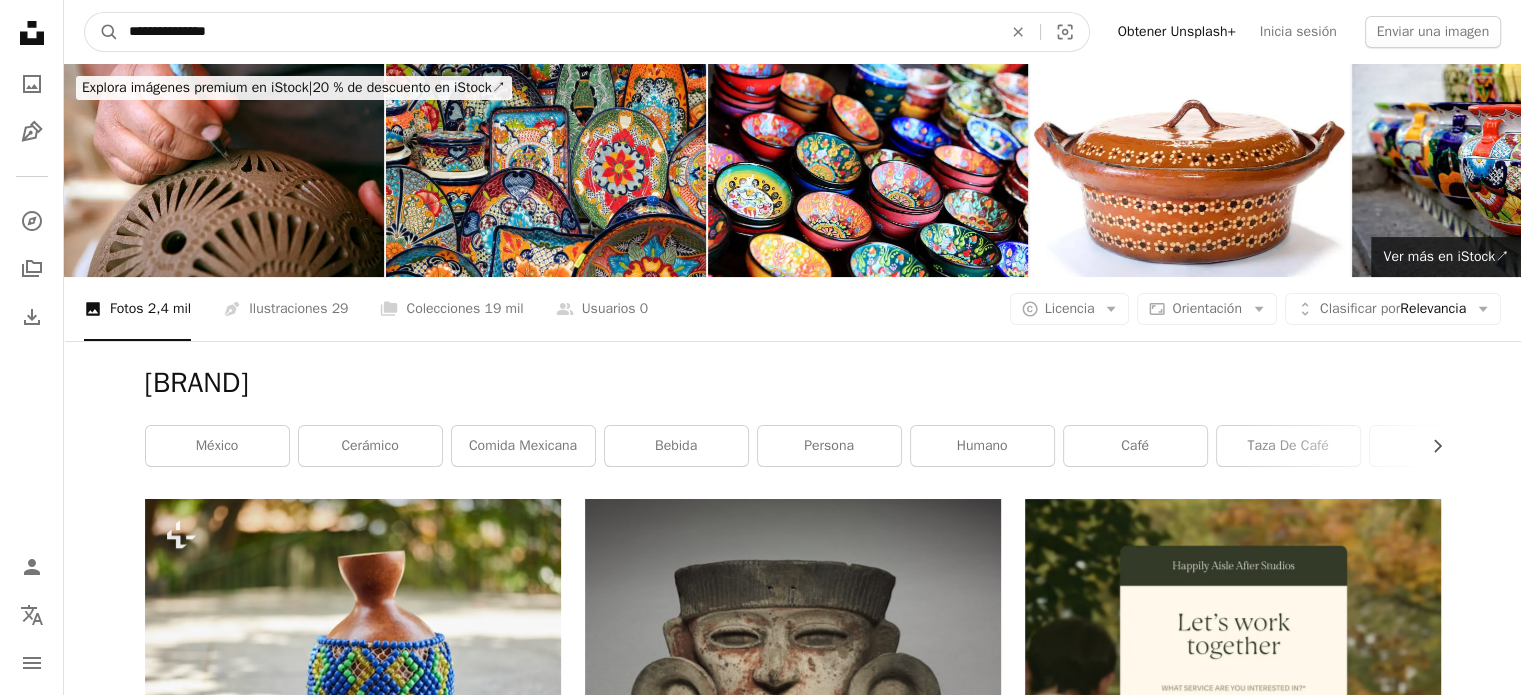 click on "**********" at bounding box center (557, 32) 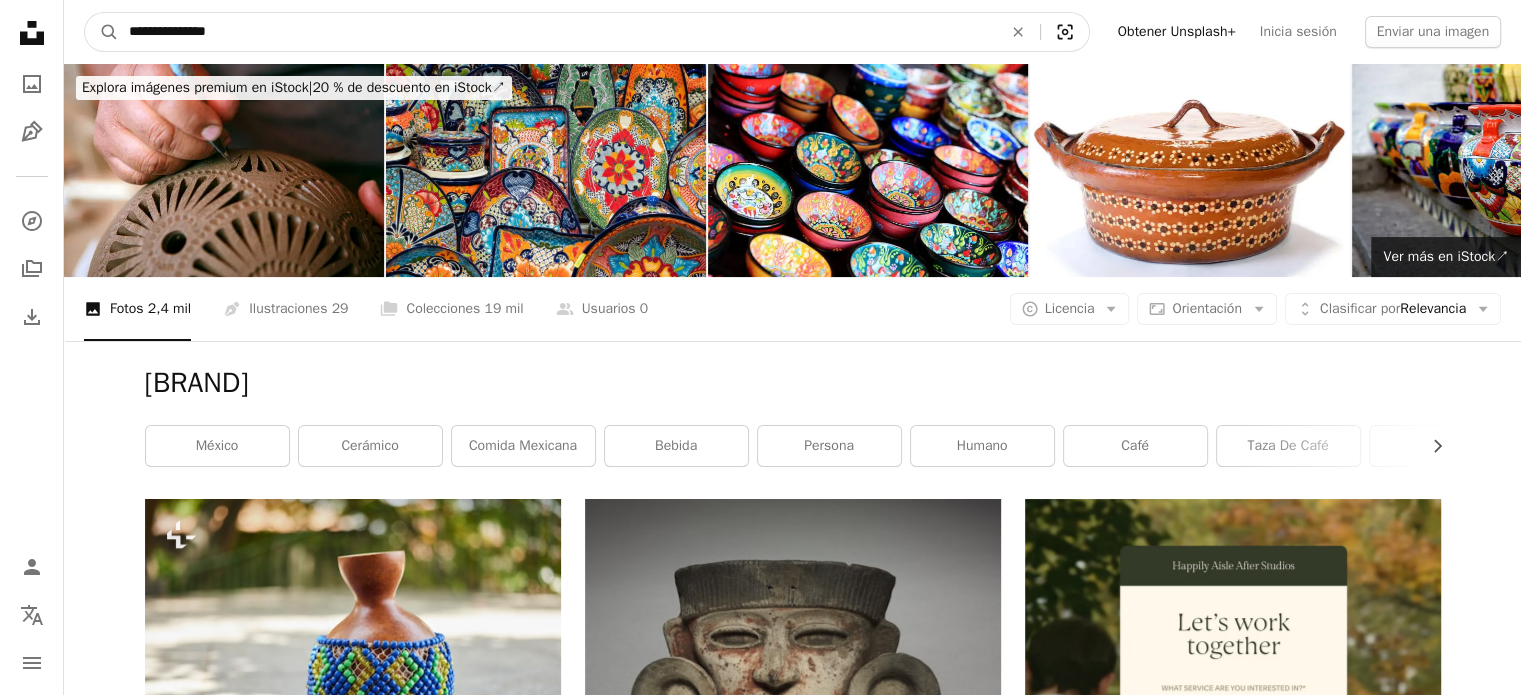 click on "Visual search" at bounding box center [1065, 32] 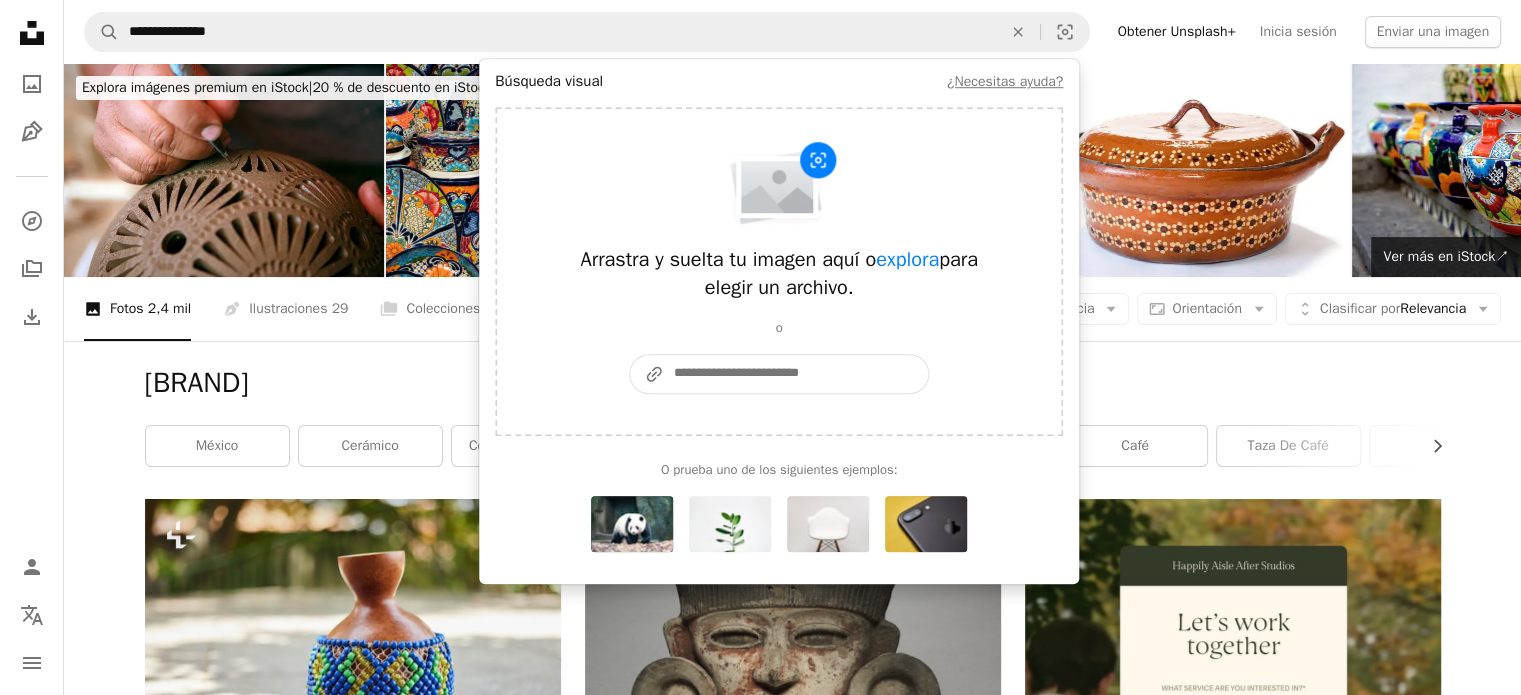 click on "A URL sharing icon (chains) Pegar una imagen o un URL" at bounding box center (796, 374) 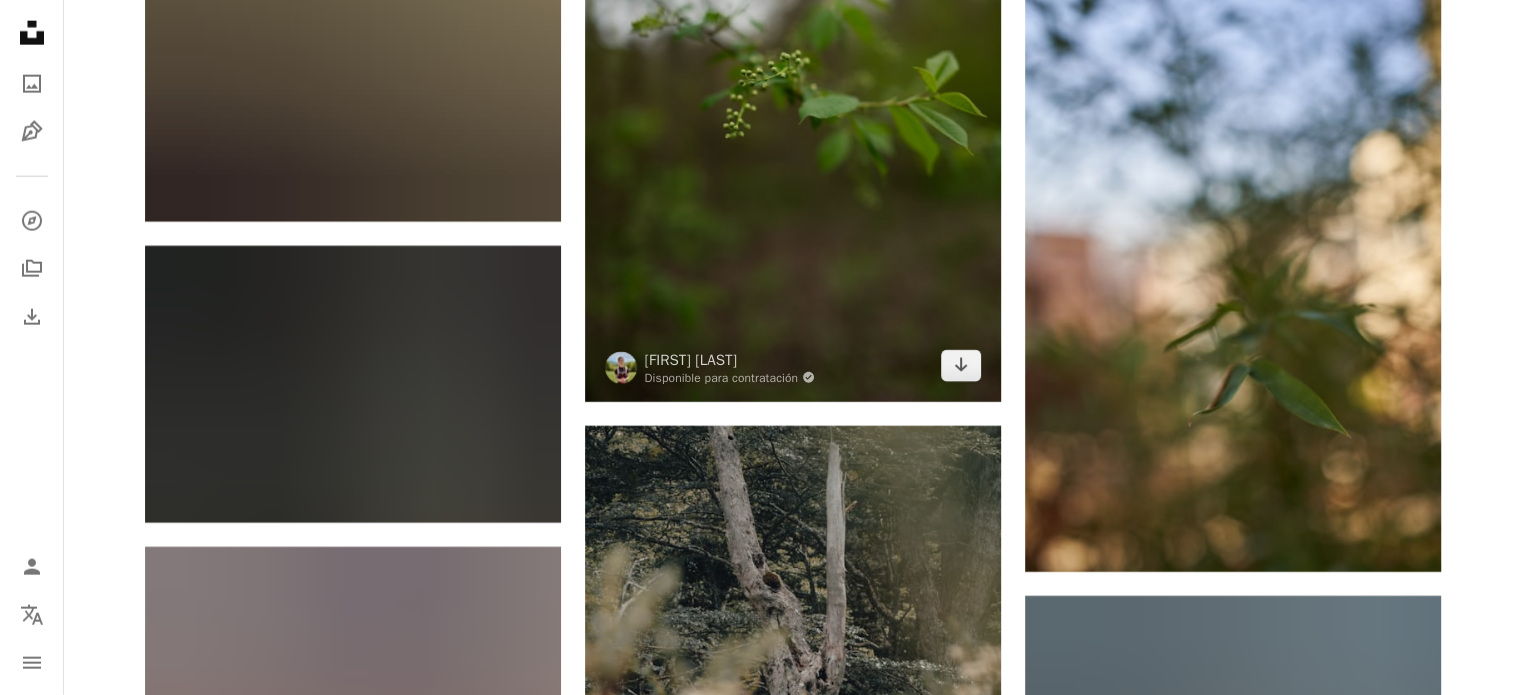 scroll, scrollTop: 5200, scrollLeft: 0, axis: vertical 